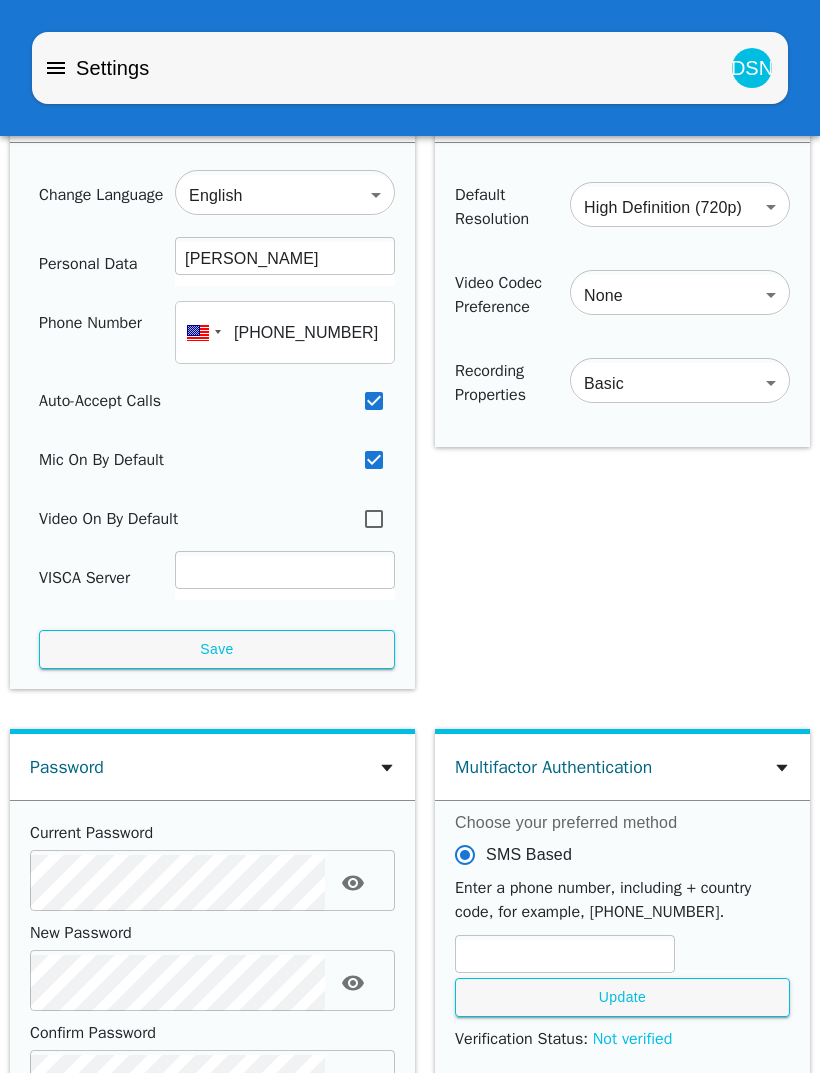 scroll, scrollTop: 0, scrollLeft: 0, axis: both 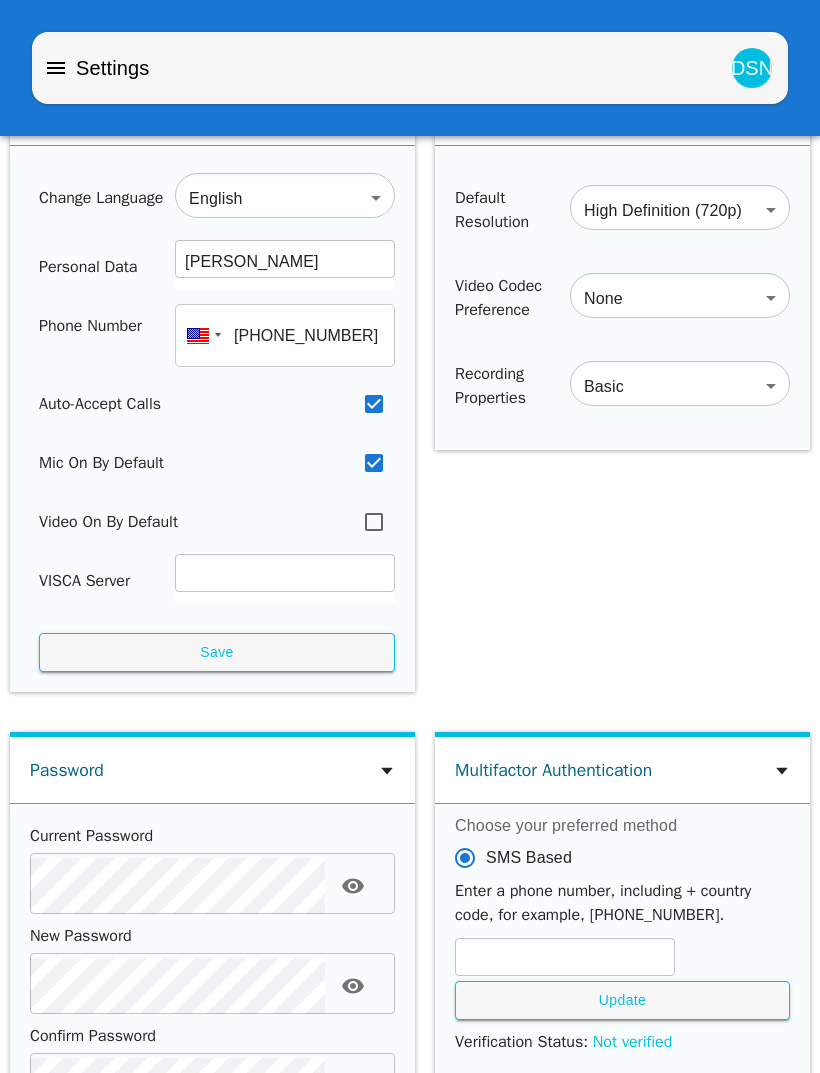 click on "DSN" at bounding box center (752, 68) 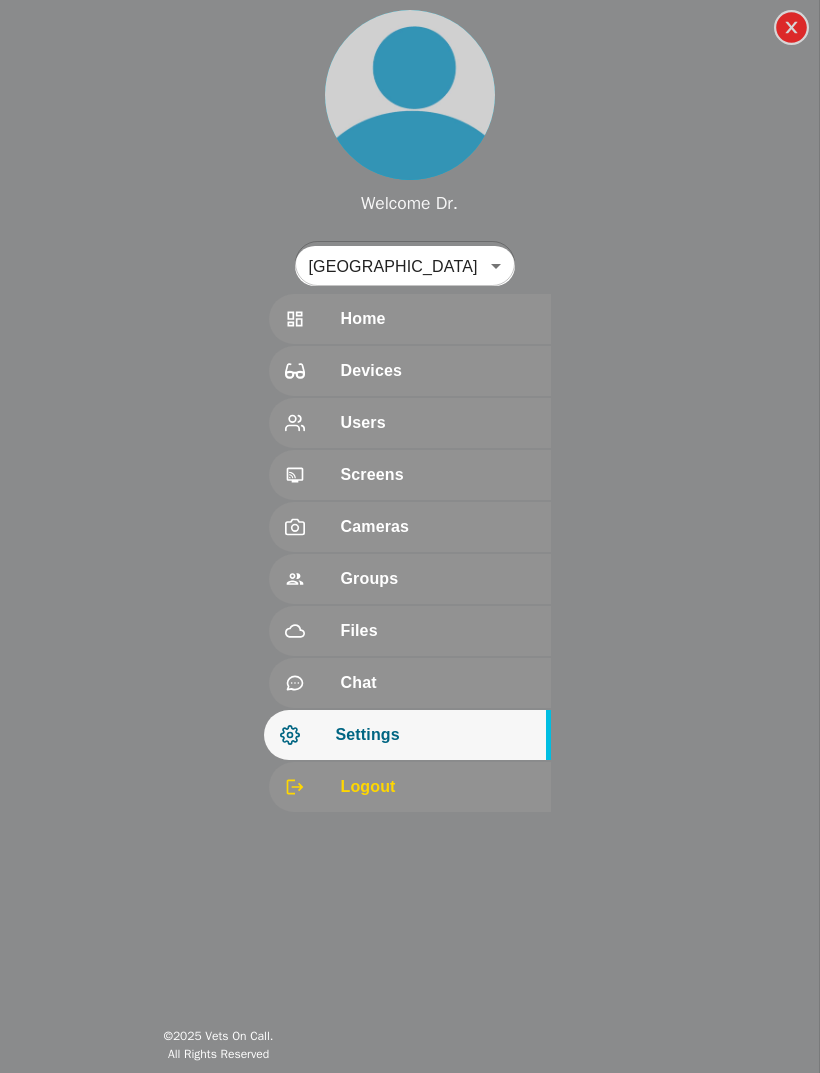 click on "Welcome   Dr. [GEOGRAPHIC_DATA] 191 ​ Home Devices Users Screens Cameras Groups Files Chat Settings Logout ©  2025   Vets On Call. All Rights Reserved Settings DSN User Settings Change Language English en ​   Personal Data [PERSON_NAME] ​ Phone Number [PHONE_NUMBER] Auto-Accept Calls Mic On By Default Video On By Default VISCA Server ​ Save Video Settings Default Resolution High Definition (720p) HD ​ Video Codec Preference None none ​ Recording Properties Basic basic ​ Password Current Password ​ New Password ​ Confirm Password ​ Contains at least 1 upper case character Contains at least 1 lower case character Contains at least 1 number Contains at least 1 special character Change Password Multifactor Authentication Choose your preferred method SMS Based Enter a phone number, including + country code, for example, [PHONE_NUMBER]. ​ Update Verification Status :   Not verified Authenticator App Based Device Availability Device Status Actions iPad Microphone Check Disable Check" at bounding box center [410, 0] 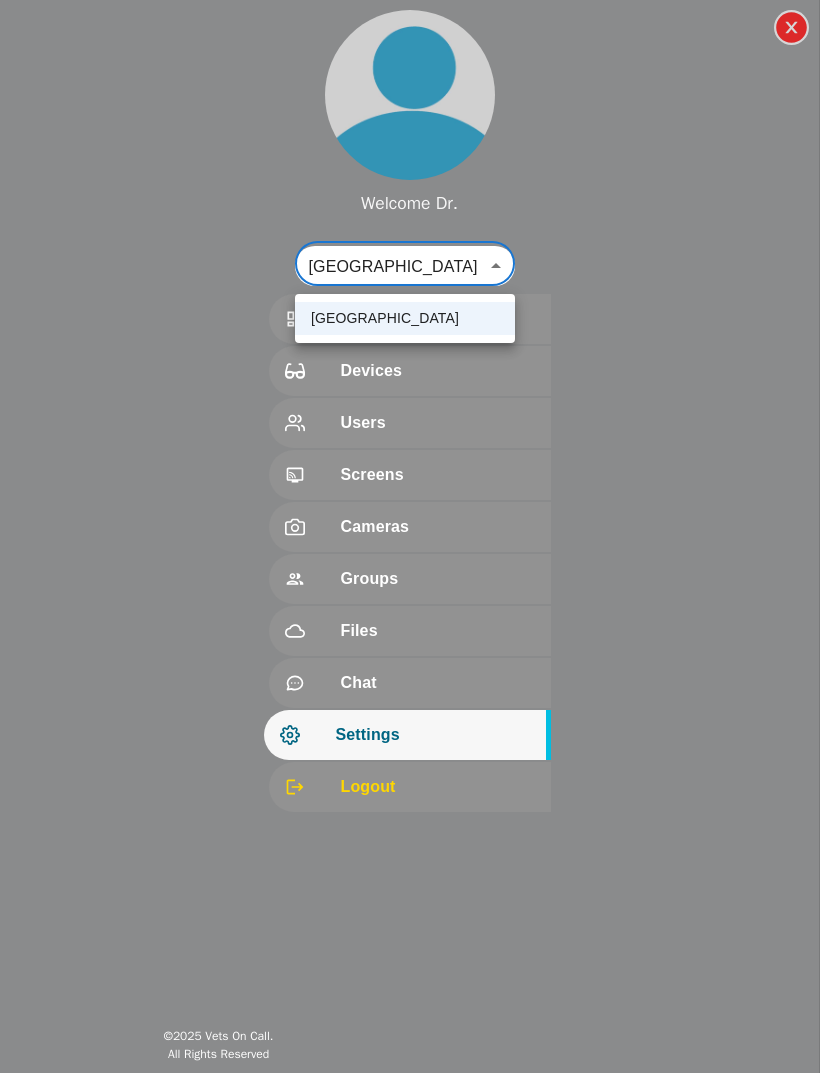 click at bounding box center [410, 536] 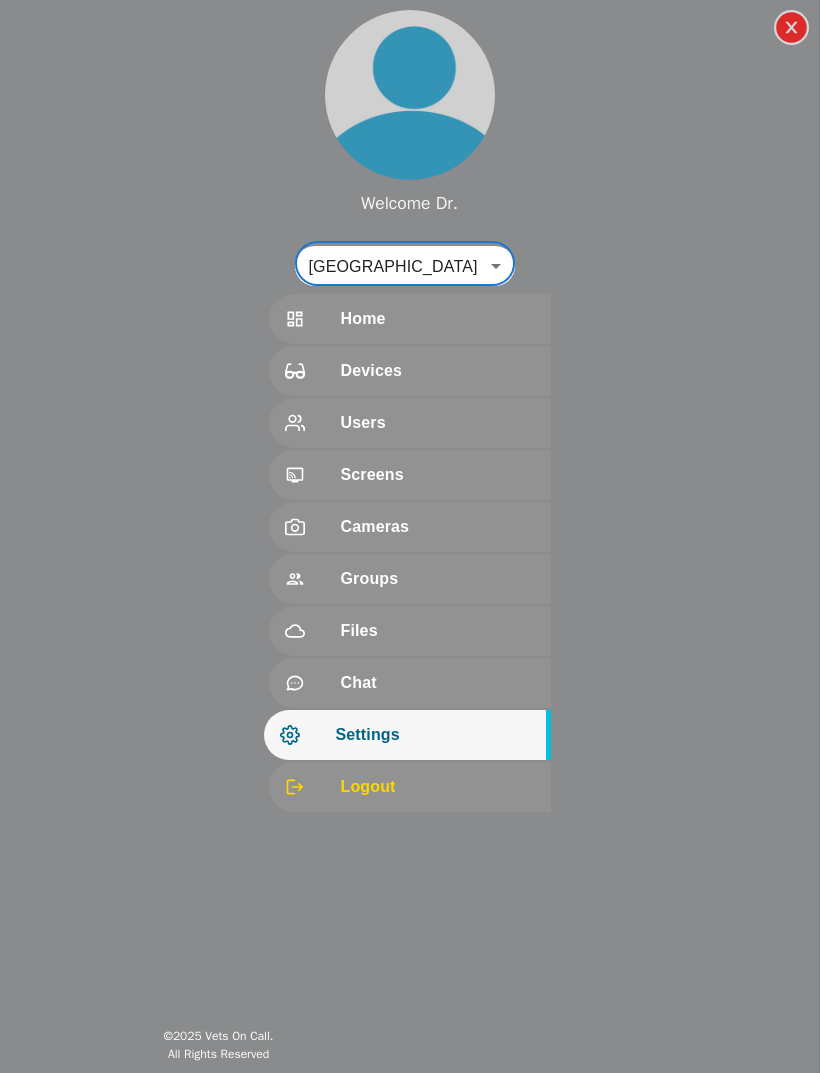 click on "Users" at bounding box center [438, 423] 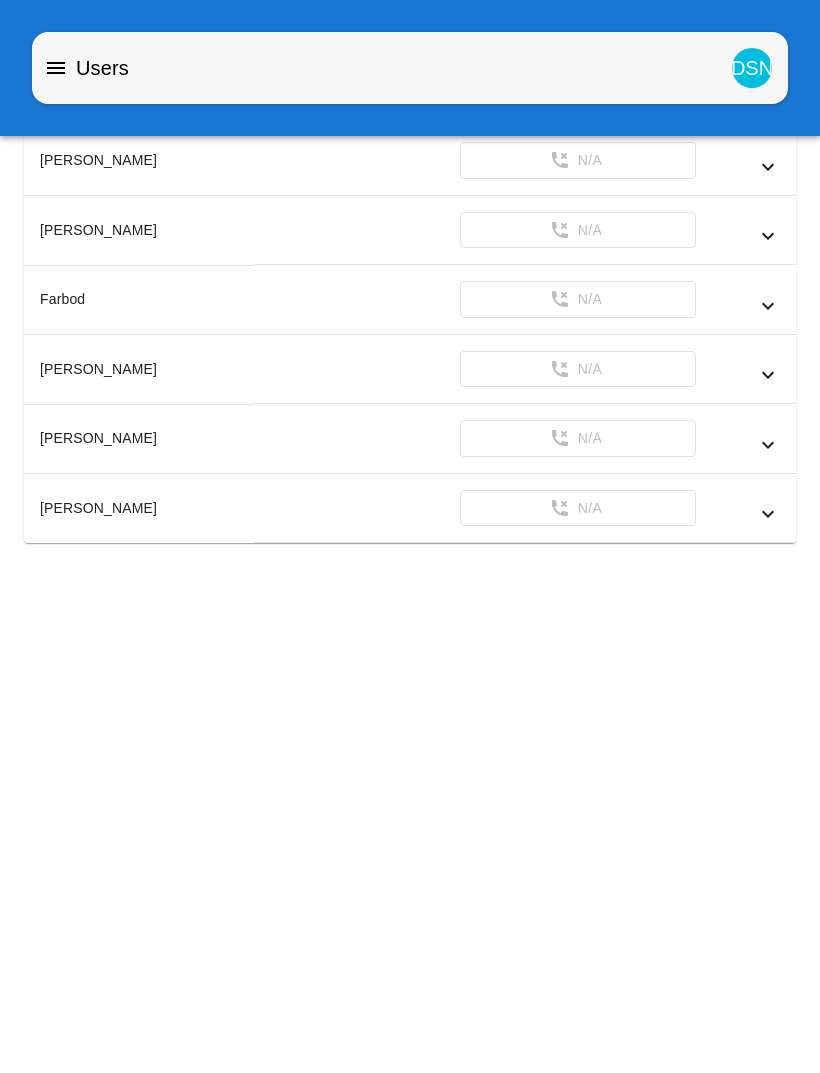 click 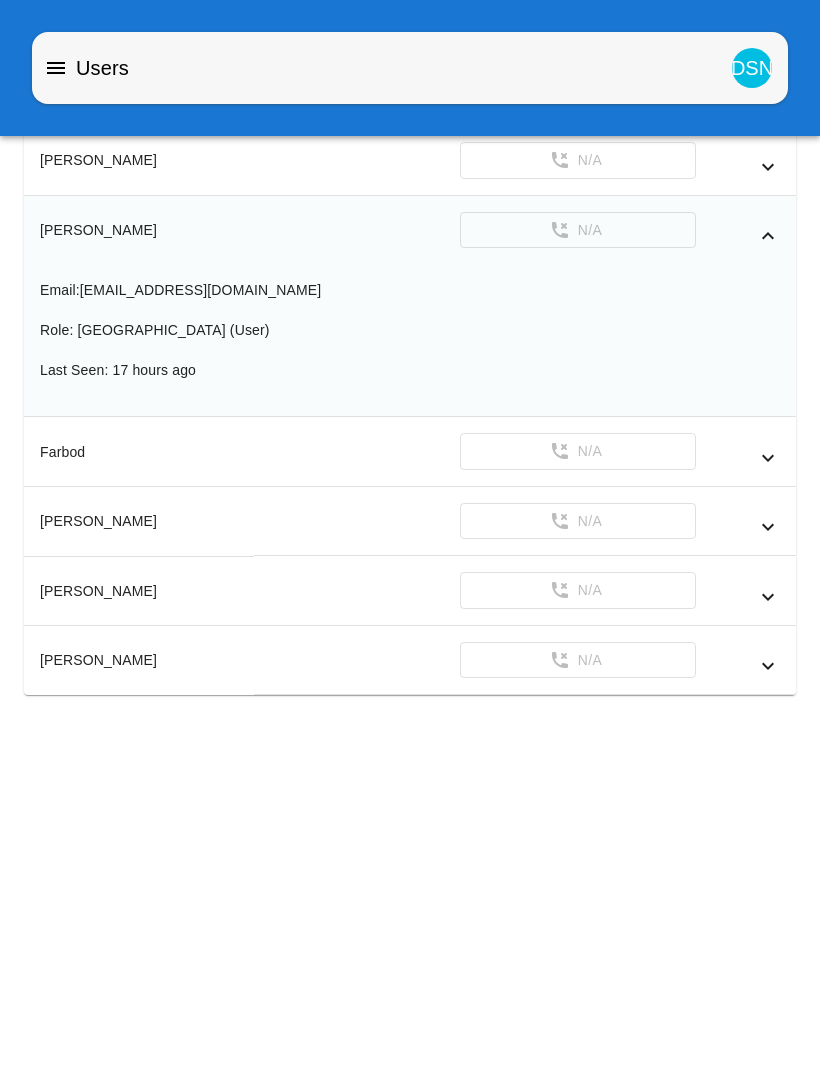 click at bounding box center (738, 236) 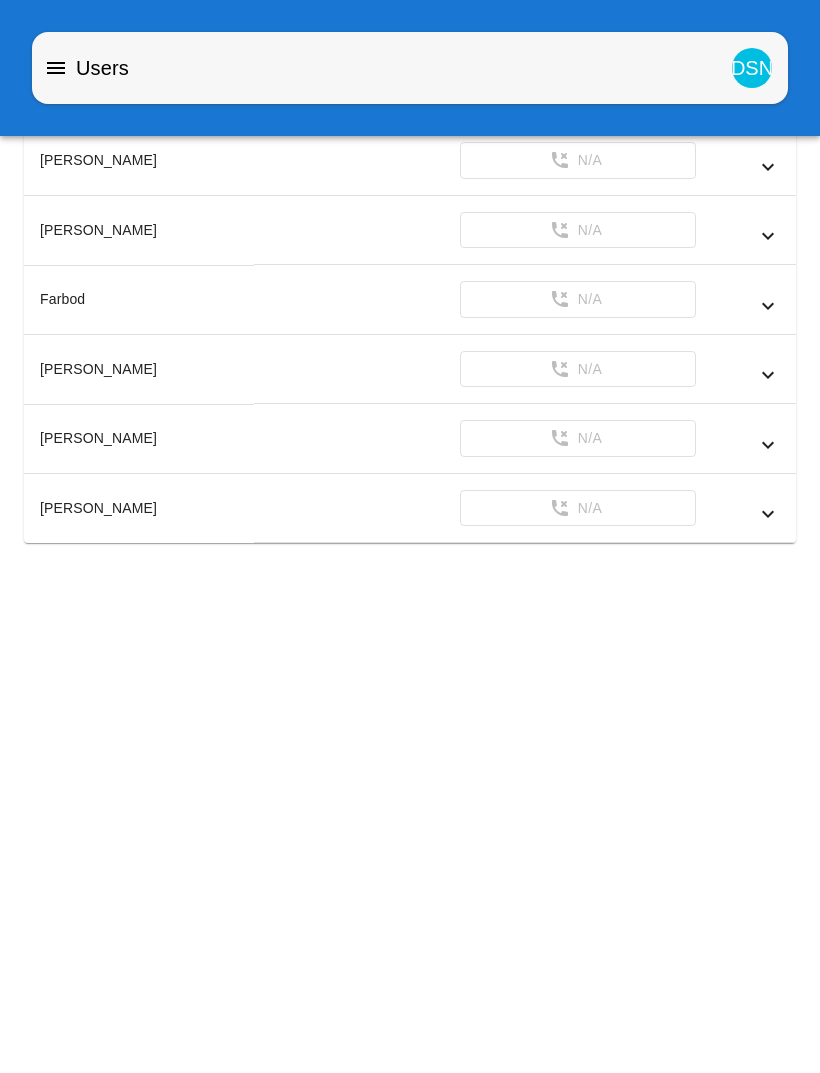 click at bounding box center (56, 68) 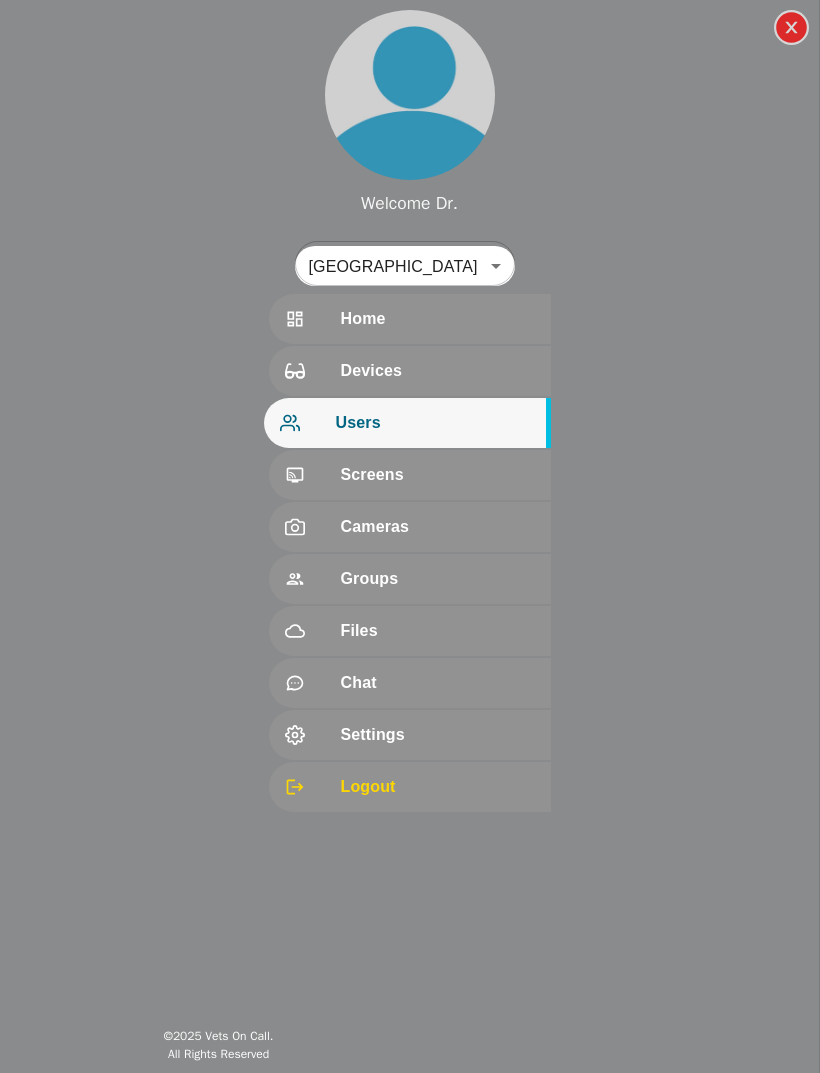 click on "Home Devices Users Screens Cameras Groups Files Chat Settings Logout" at bounding box center (409, 554) 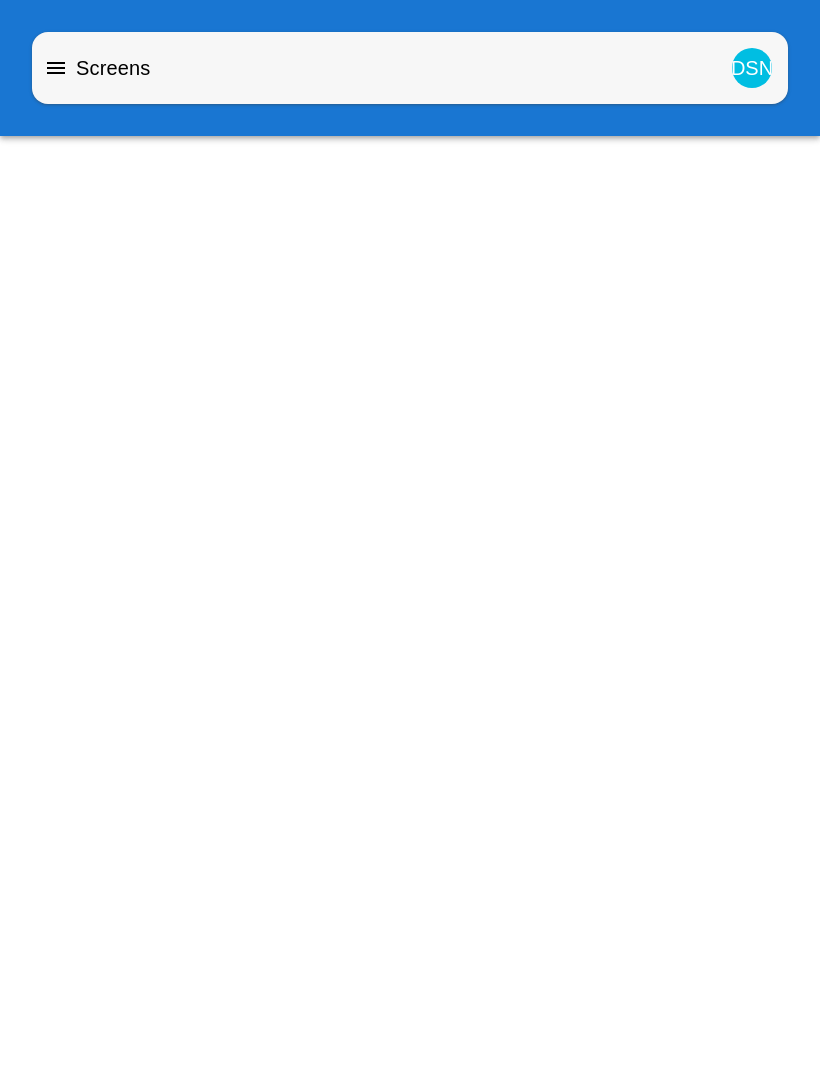 click on "Screens" at bounding box center [99, 68] 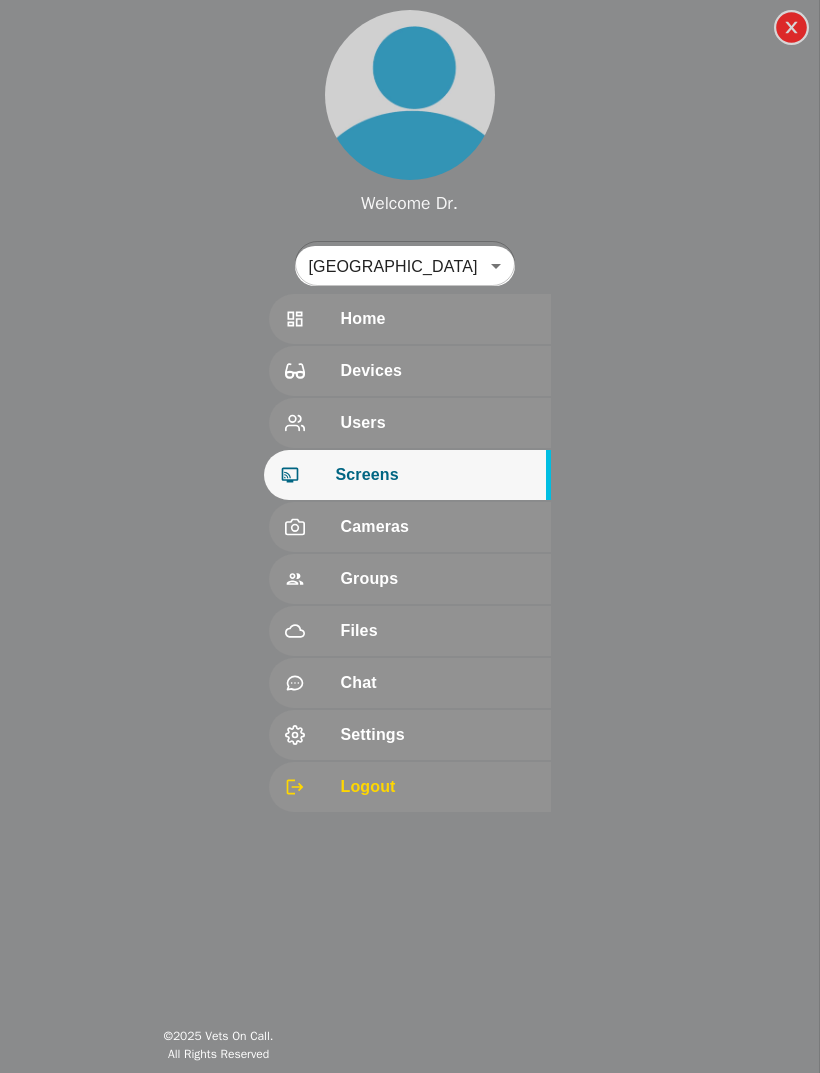 click on "Devices" at bounding box center [438, 371] 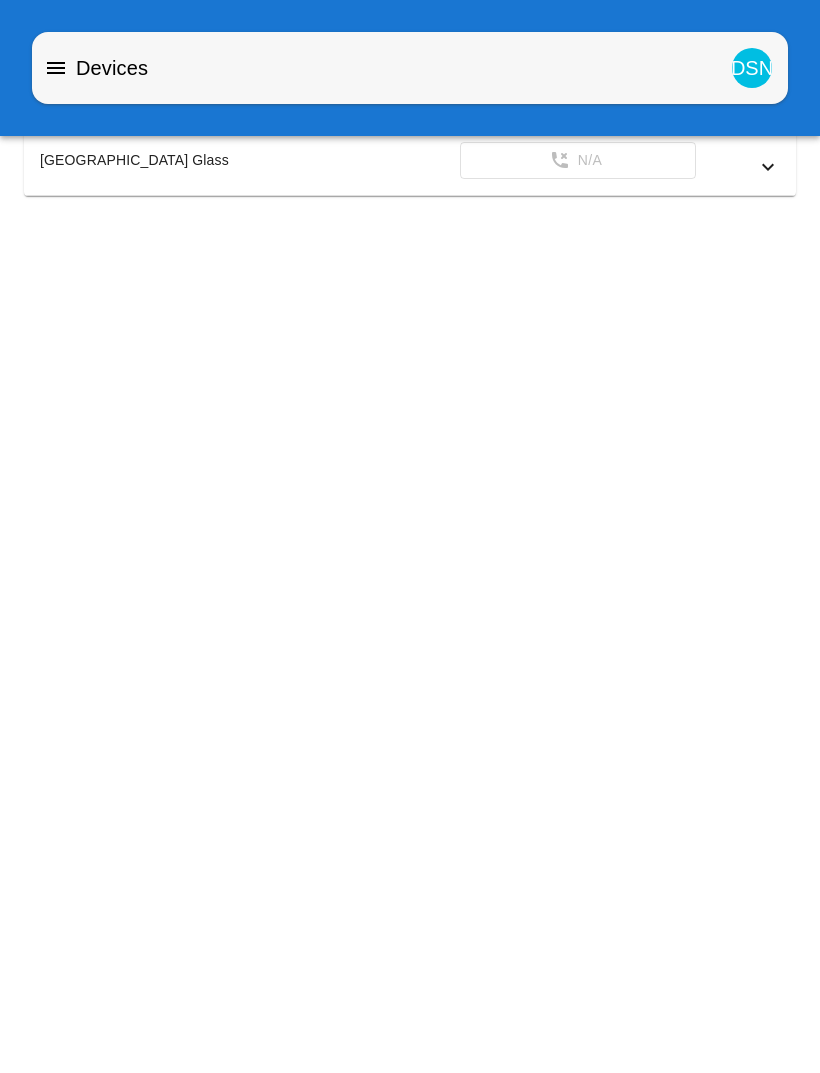 click 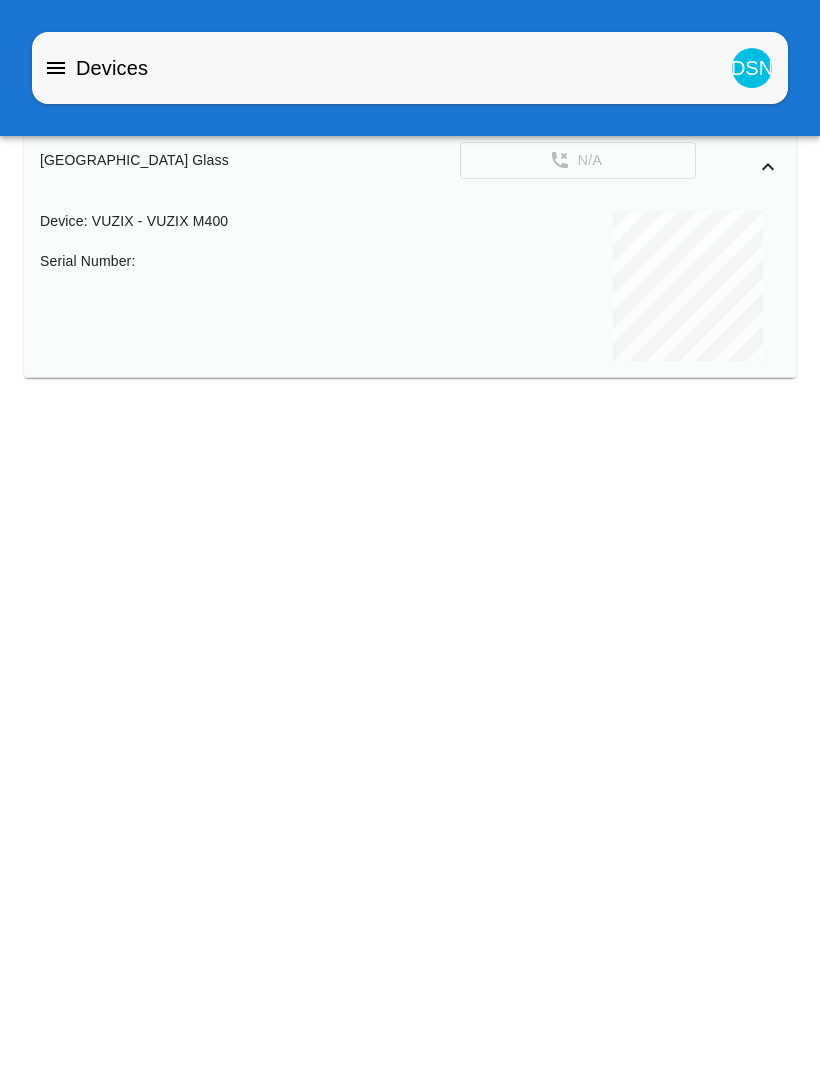 click on "Device :   vuzix - Vuzix M400 Serial Number :" at bounding box center [410, 286] 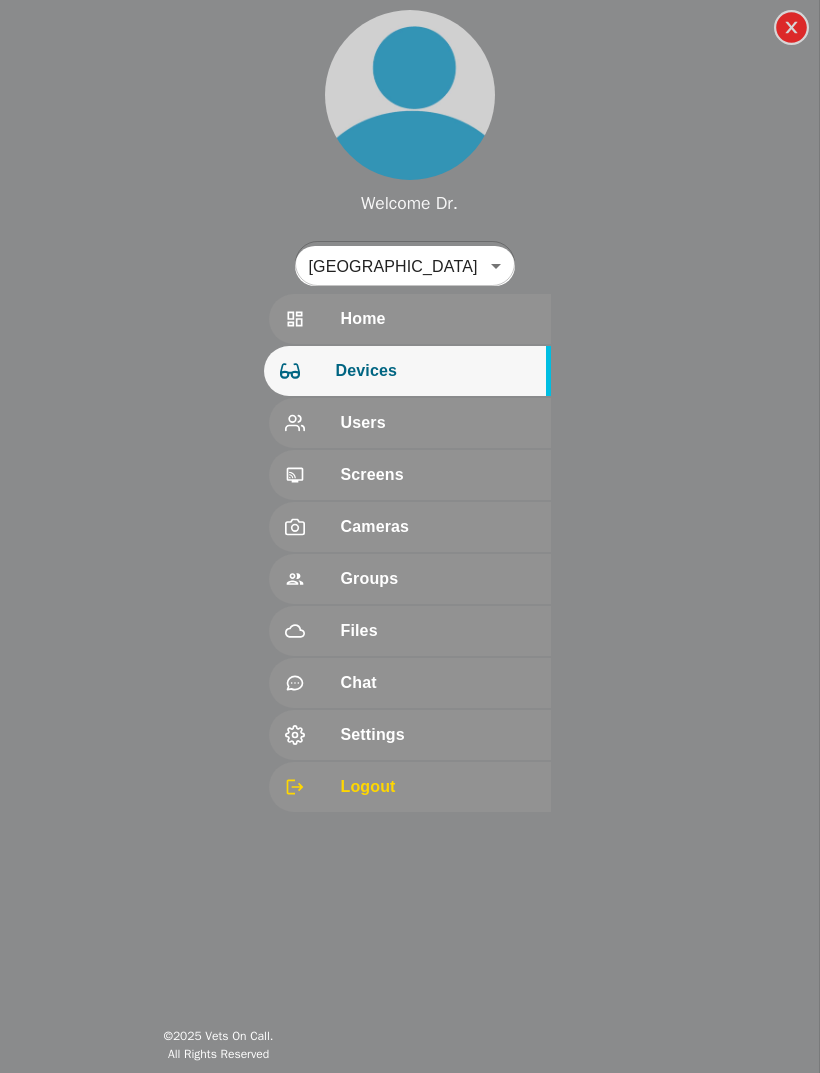 click on "Users" at bounding box center (438, 423) 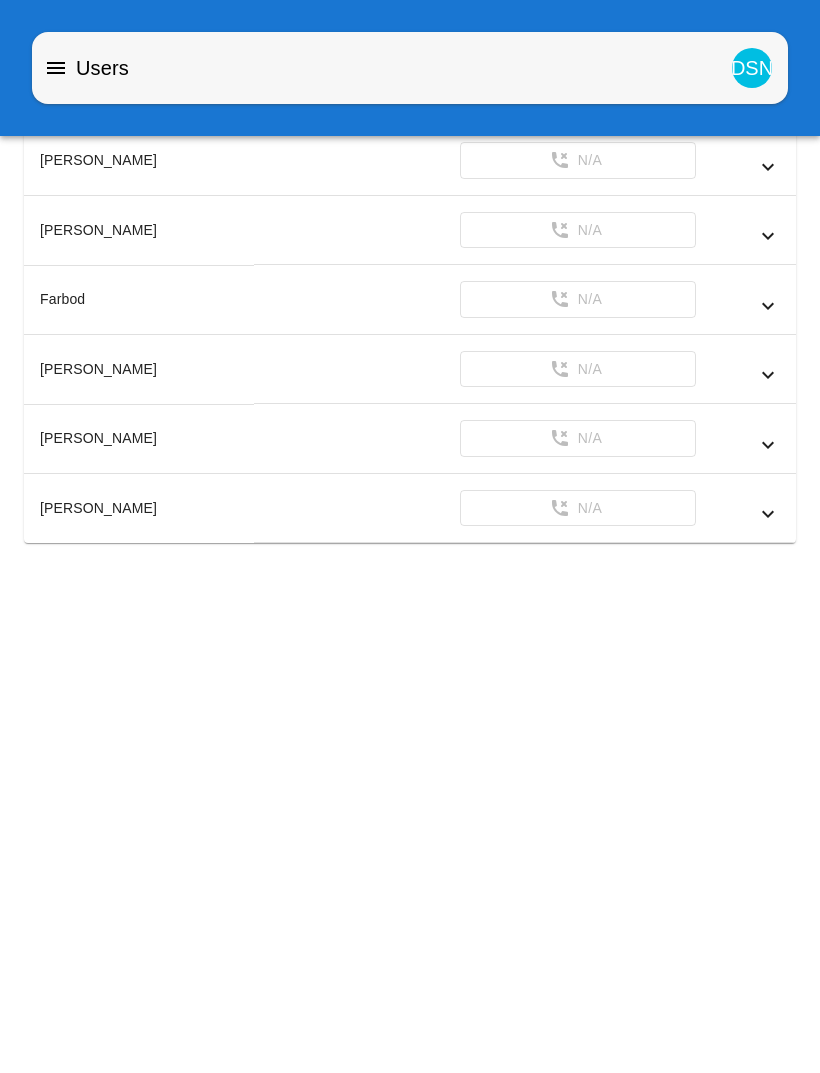 click 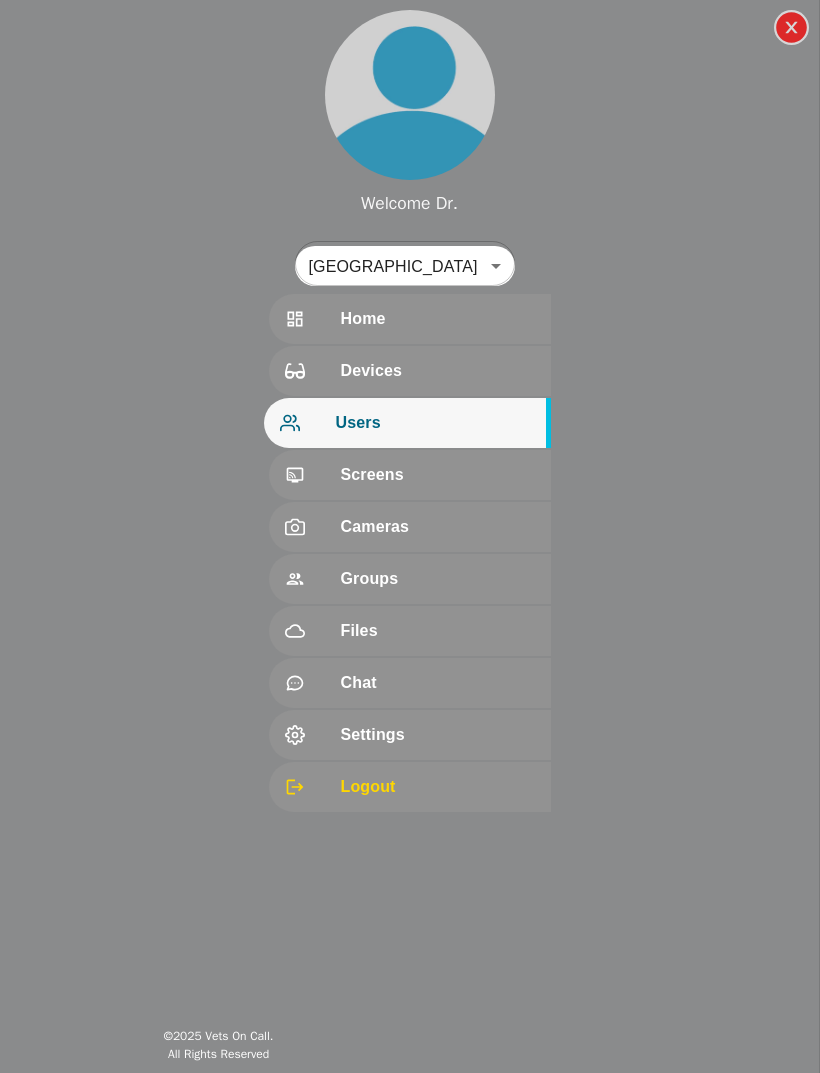 click on "Home Devices Users Screens Cameras Groups Files Chat Settings Logout" at bounding box center (409, 554) 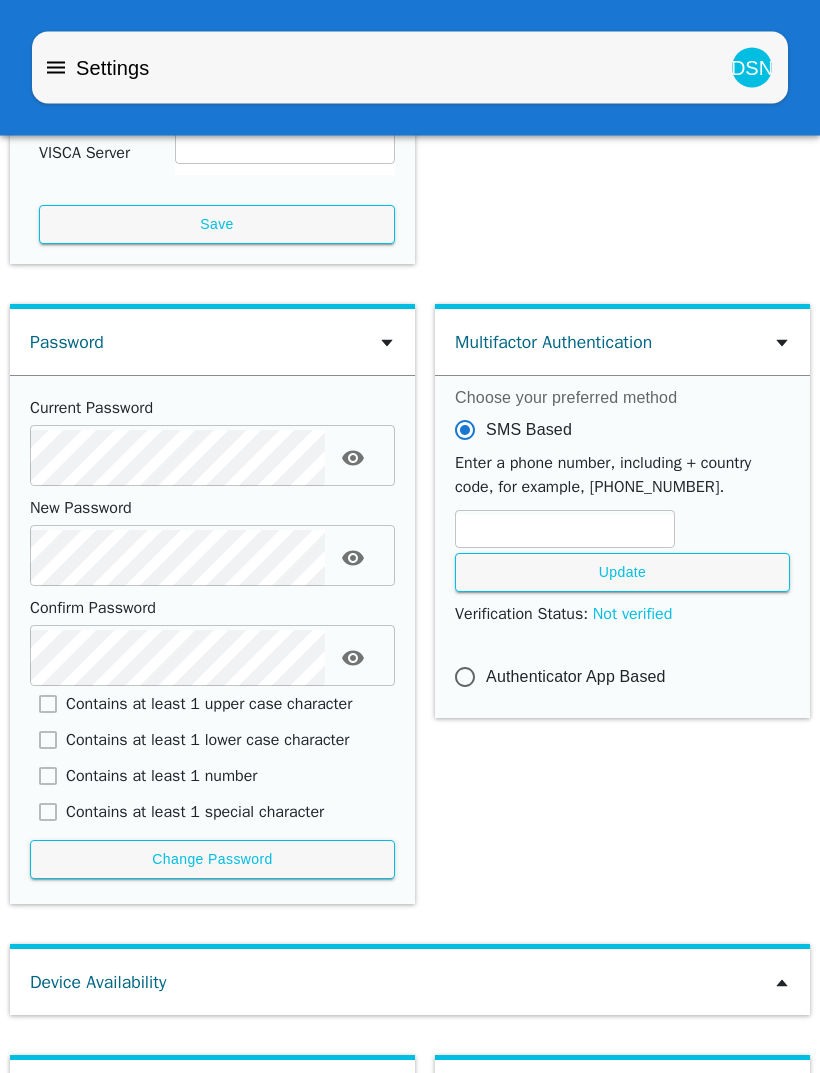 scroll, scrollTop: 474, scrollLeft: 0, axis: vertical 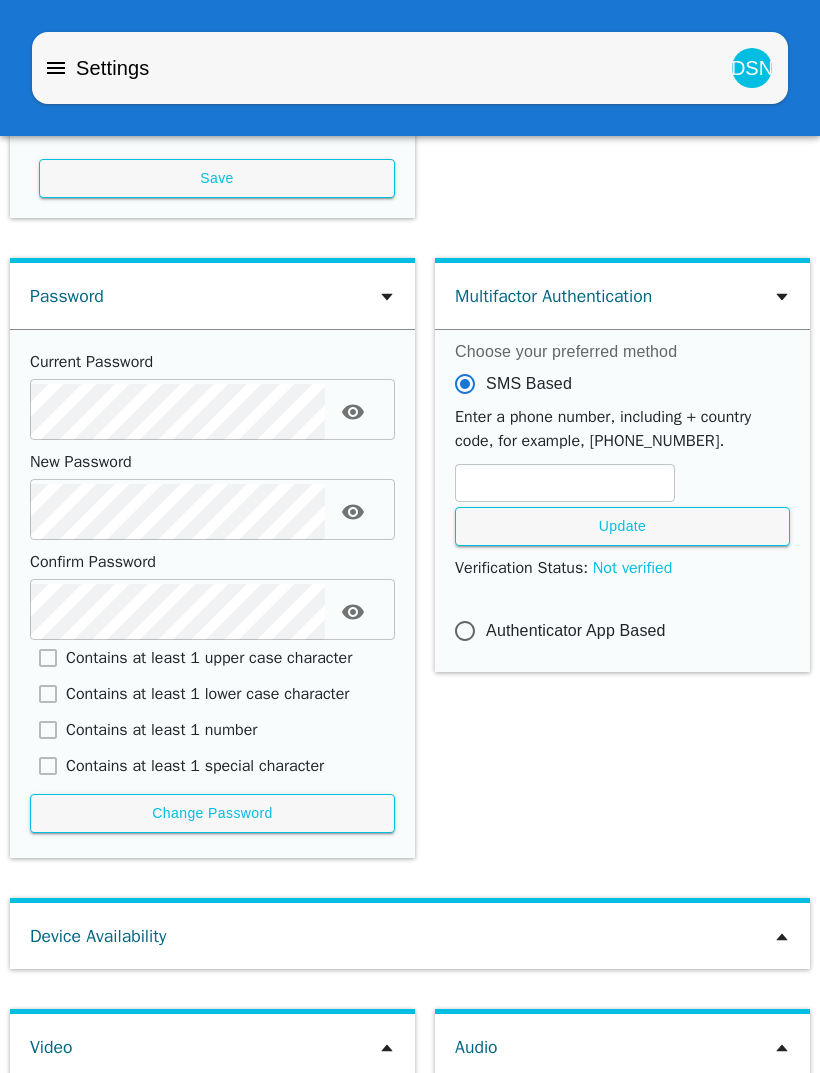 click 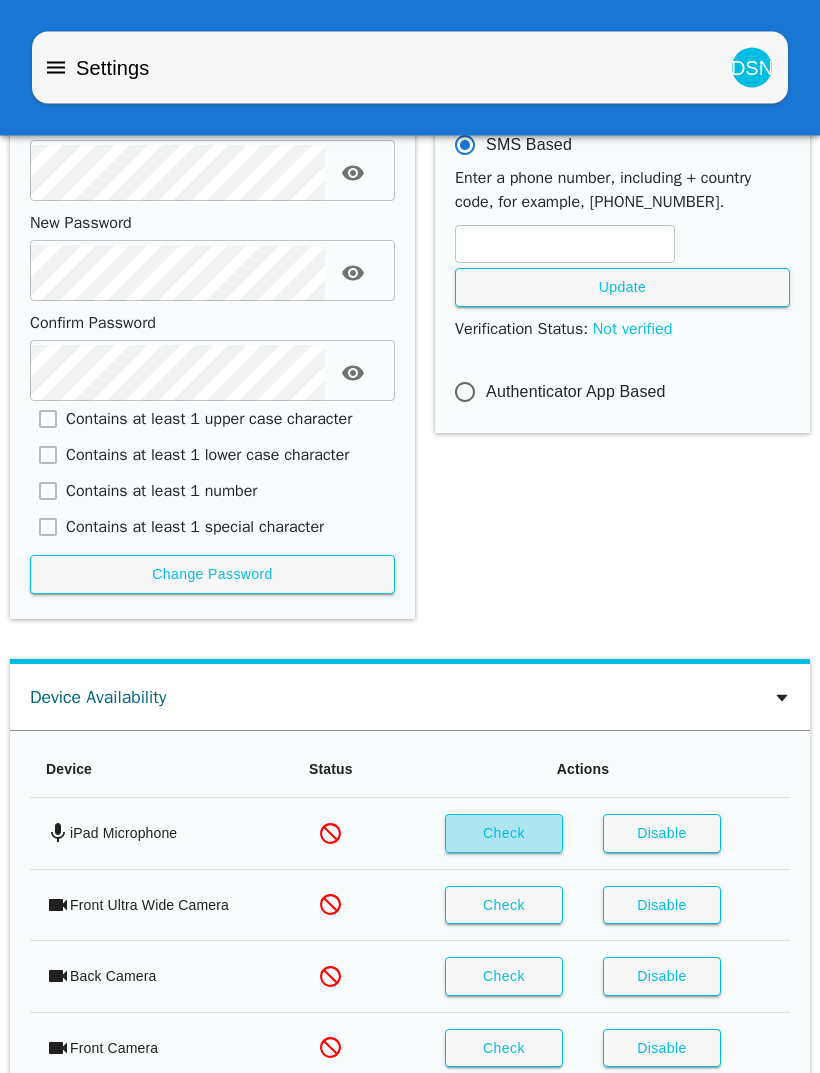 click on "Check" at bounding box center (504, 834) 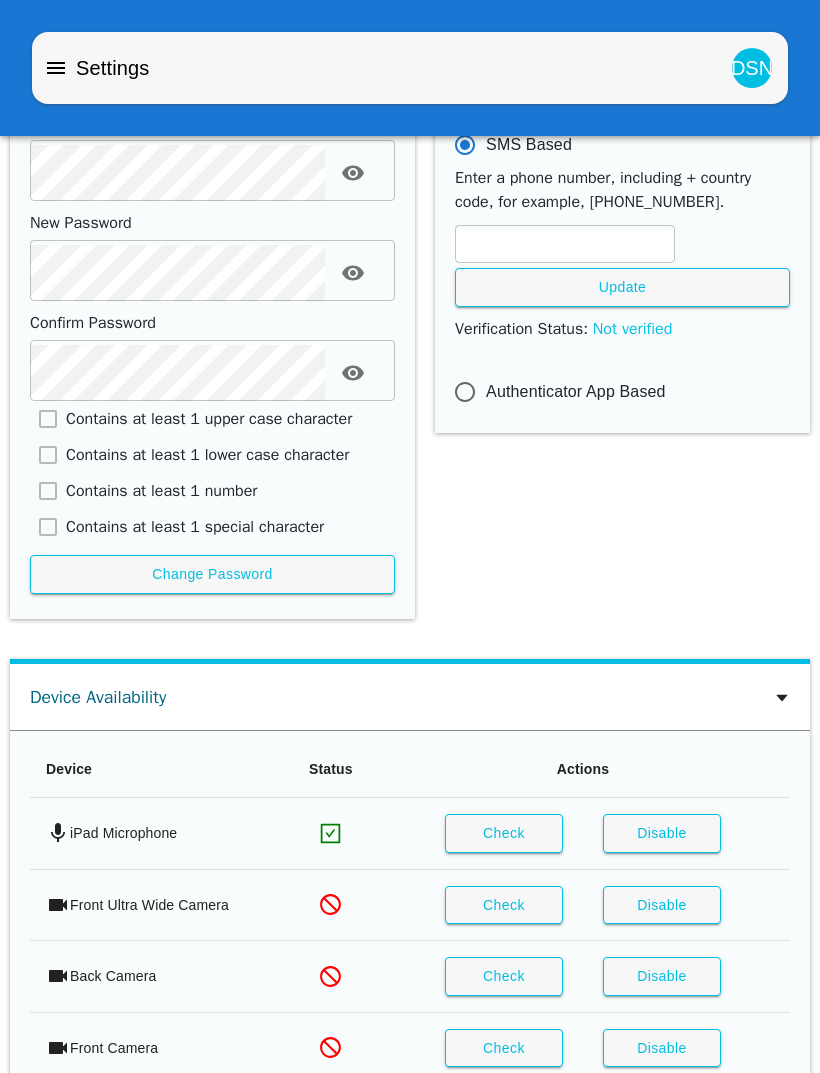 click on "Check" at bounding box center [504, 905] 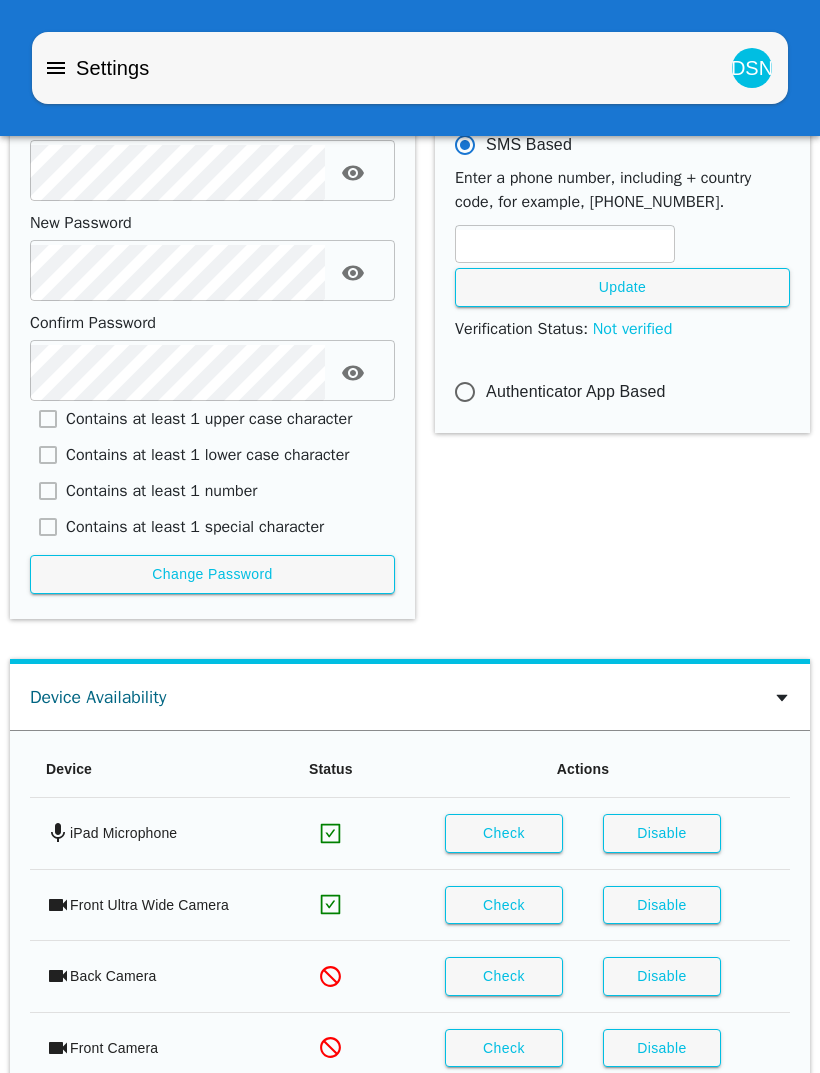 click on "Check" at bounding box center [504, 976] 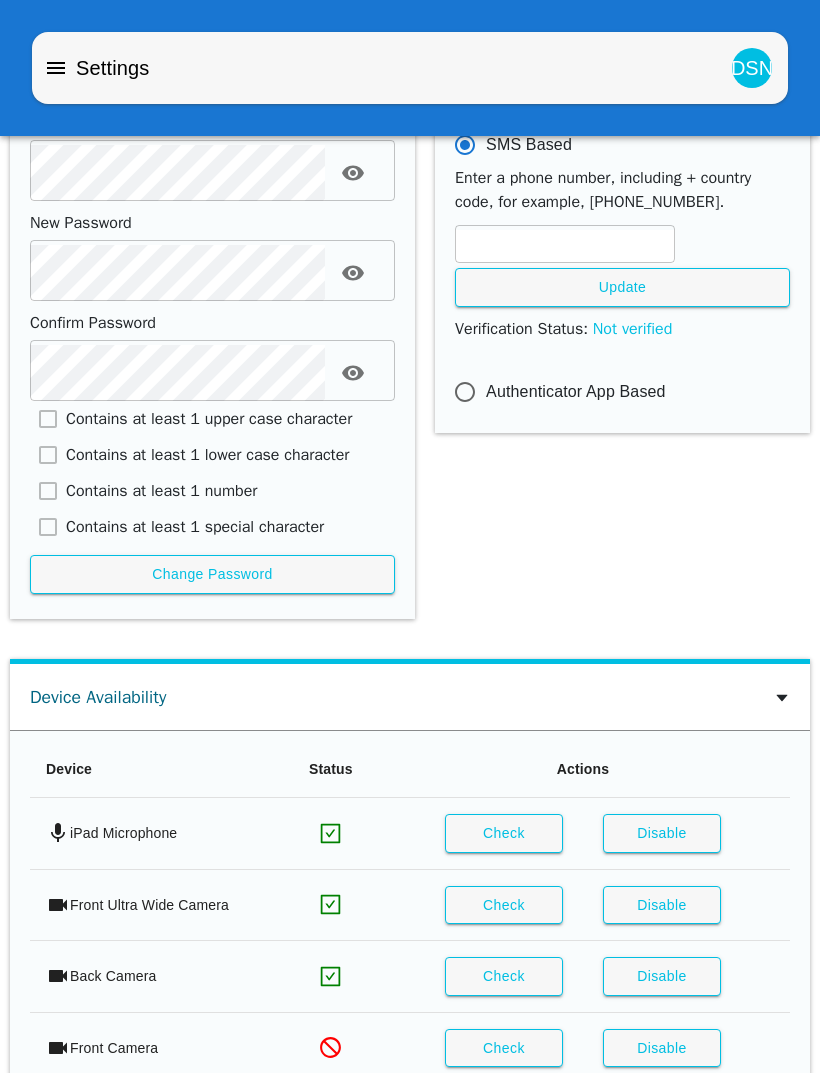 click on "Check" at bounding box center [504, 1048] 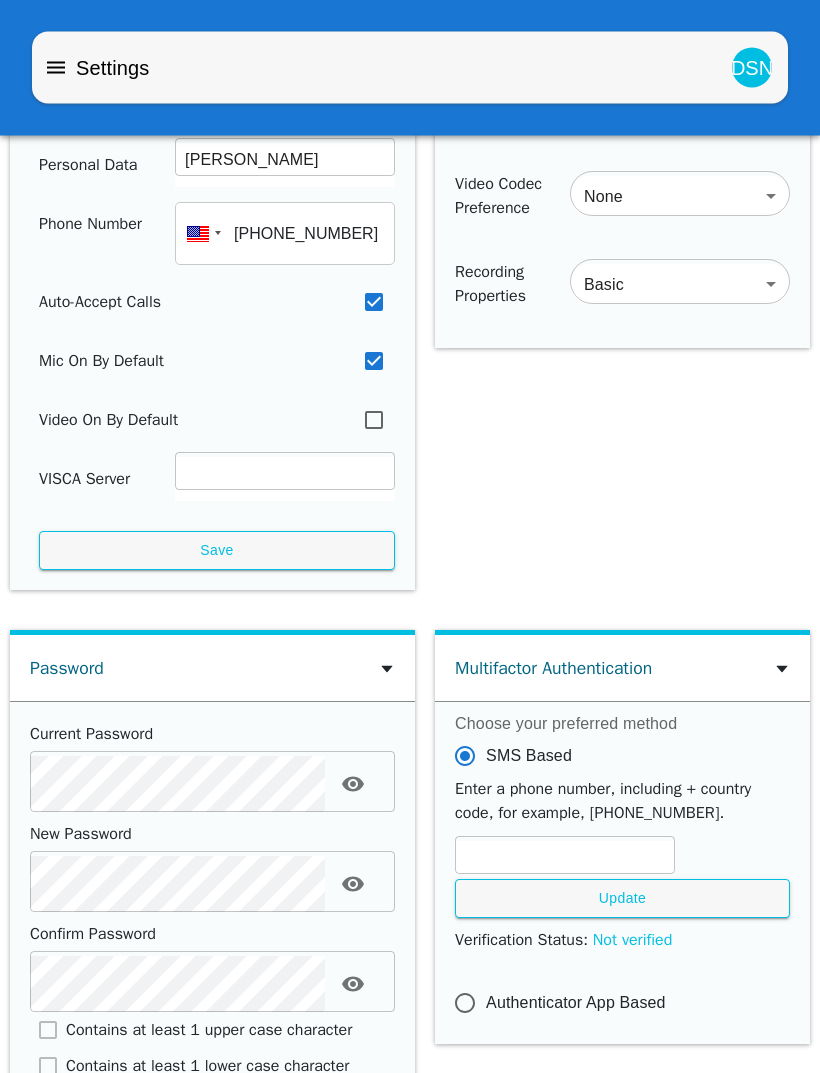 scroll, scrollTop: 0, scrollLeft: 0, axis: both 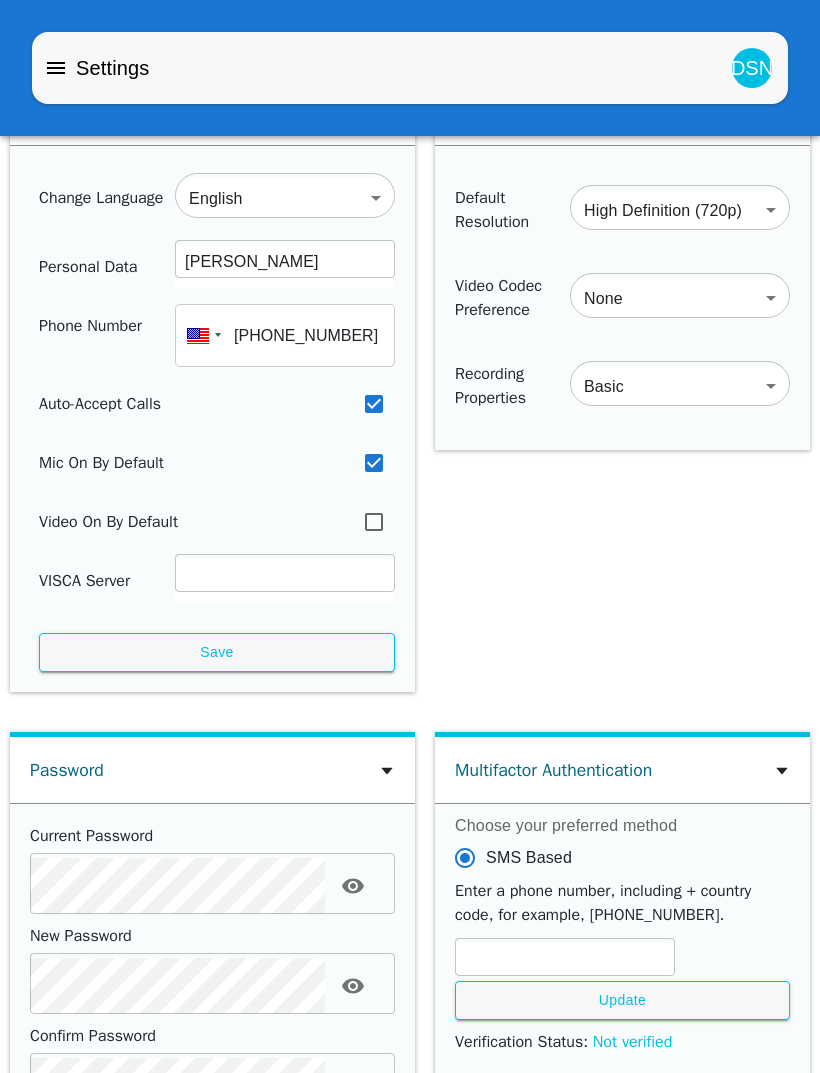 click at bounding box center (56, 68) 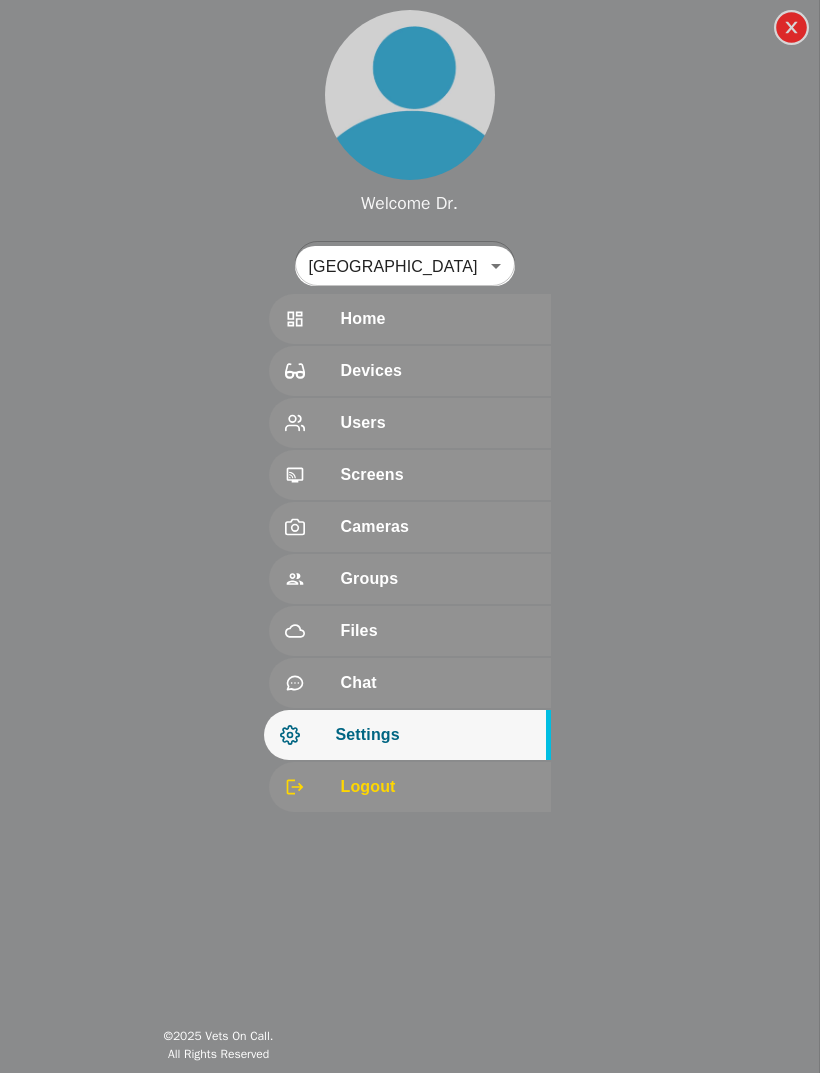 click at bounding box center (313, 319) 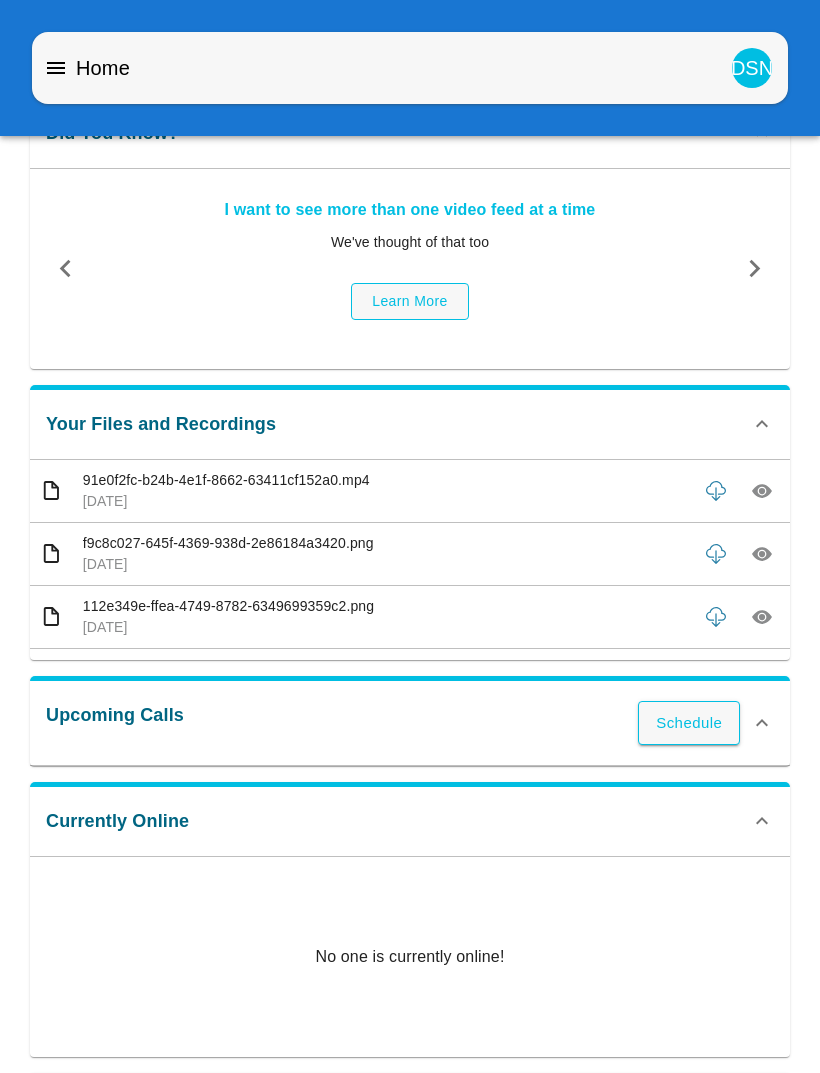 click on "DSN" at bounding box center (752, 68) 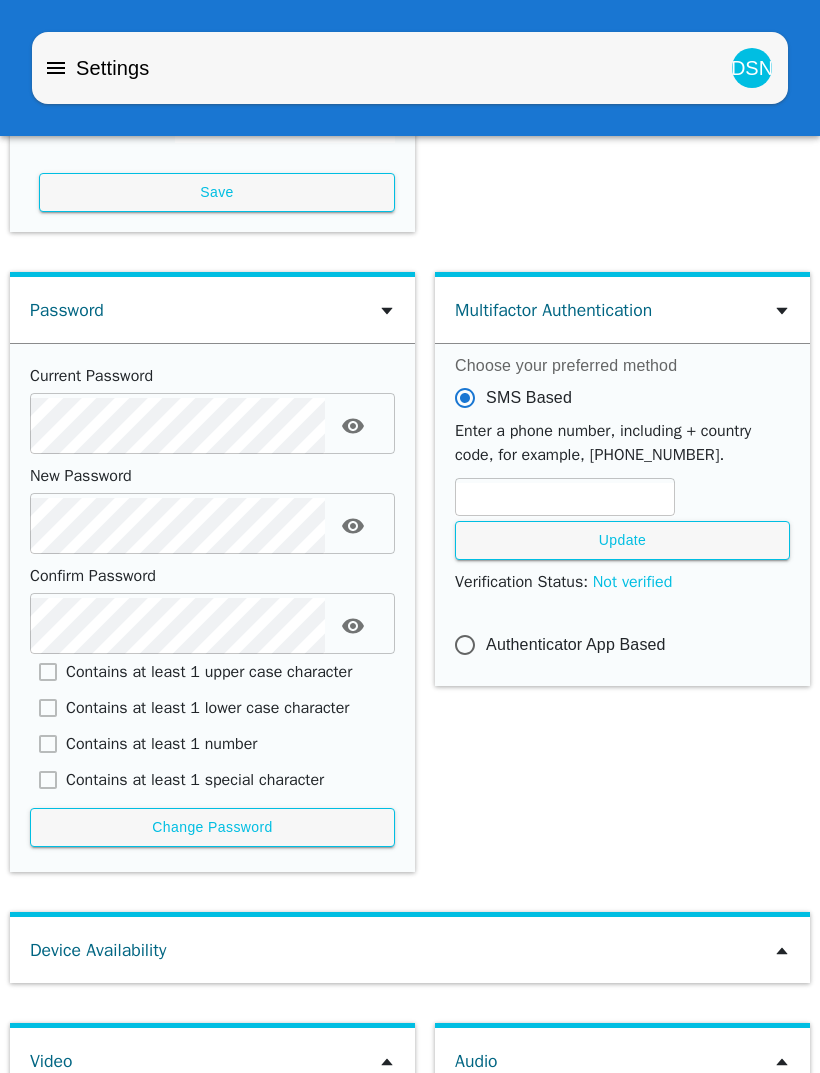 scroll, scrollTop: 474, scrollLeft: 0, axis: vertical 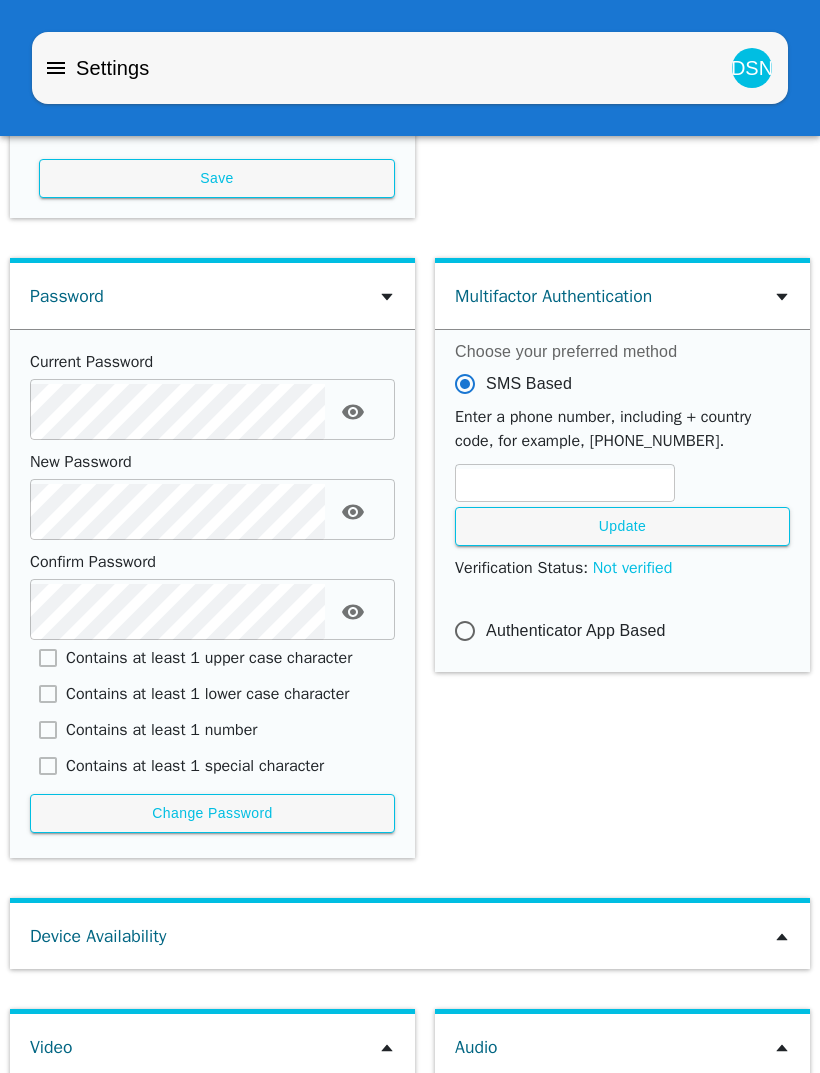 click on "Device Availability" at bounding box center [410, 936] 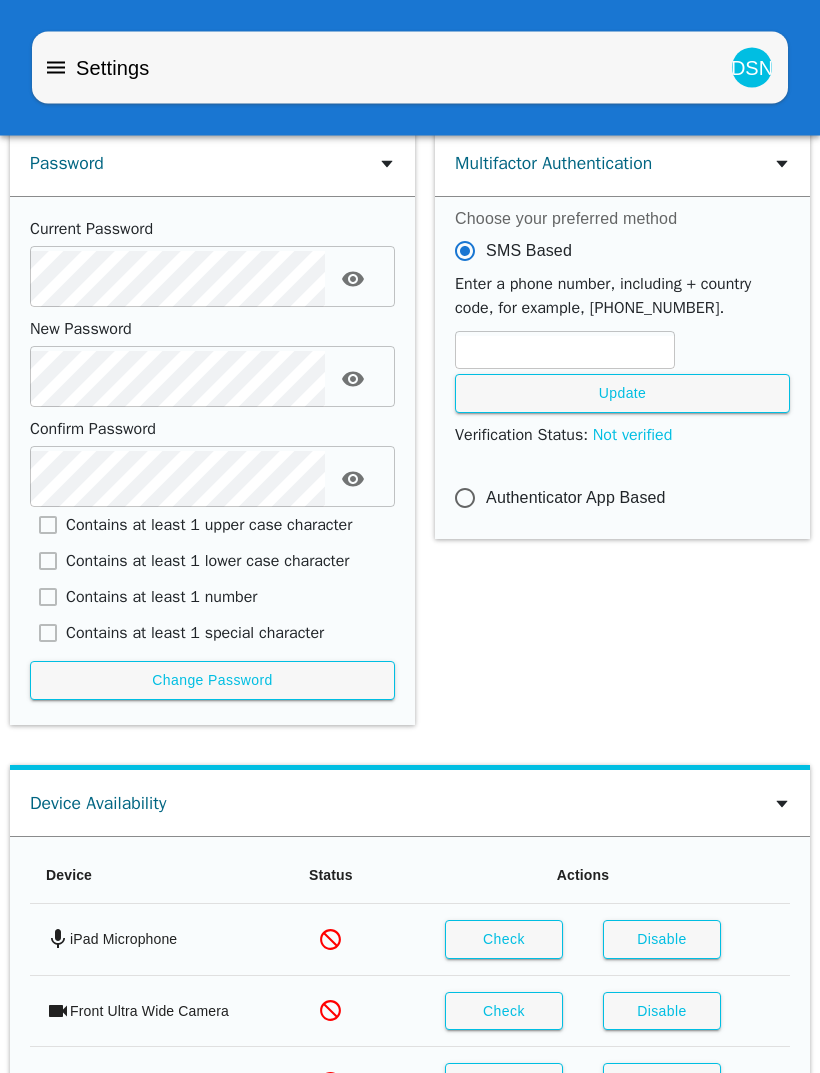 scroll, scrollTop: 846, scrollLeft: 0, axis: vertical 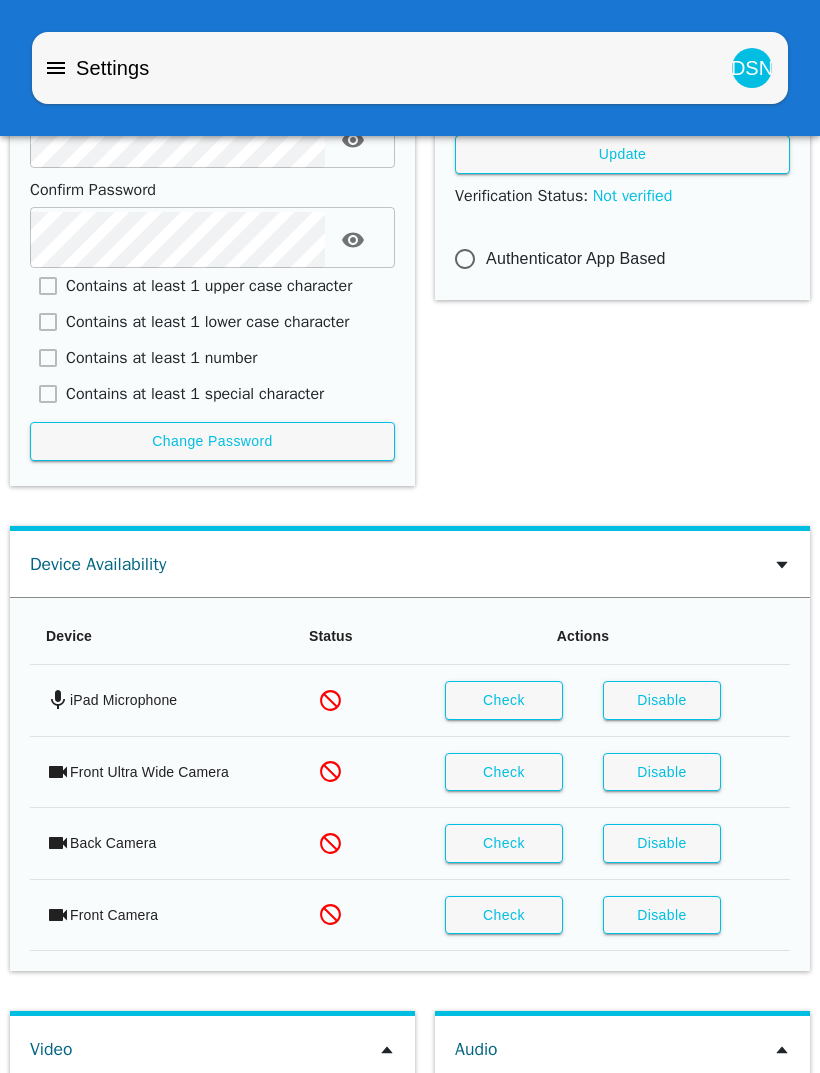 click on "Check" at bounding box center (504, 700) 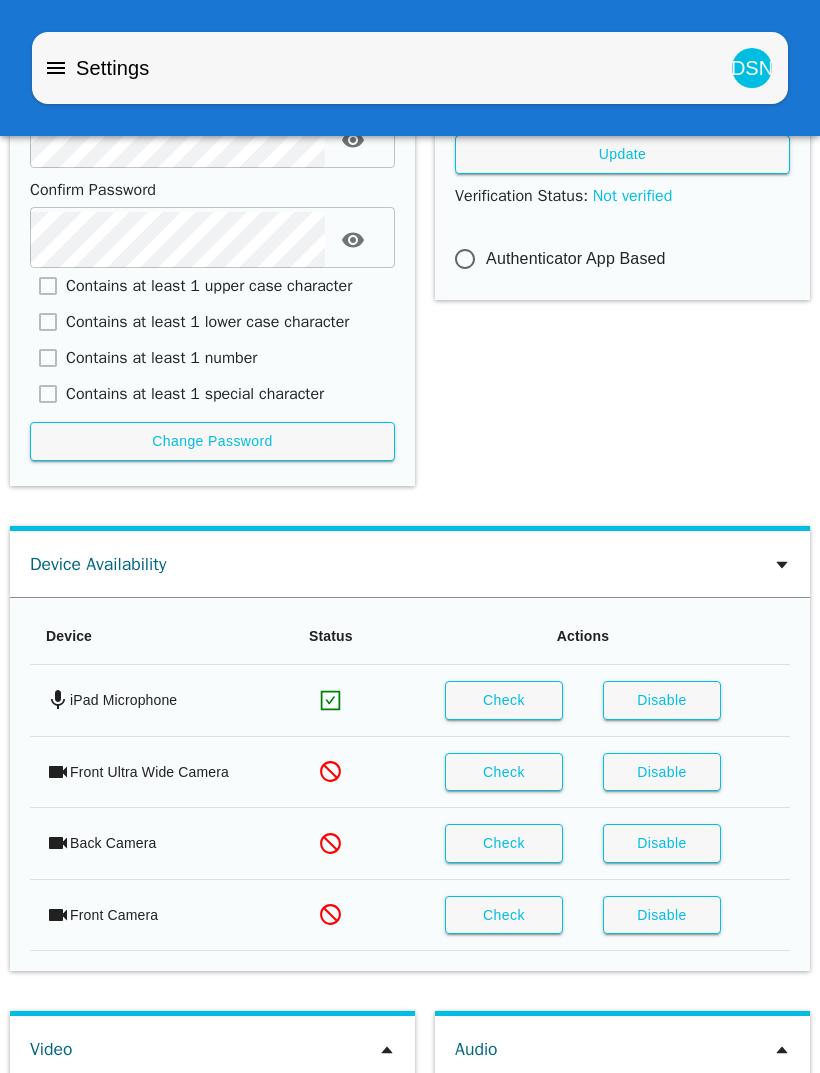 click on "Check" at bounding box center (504, 772) 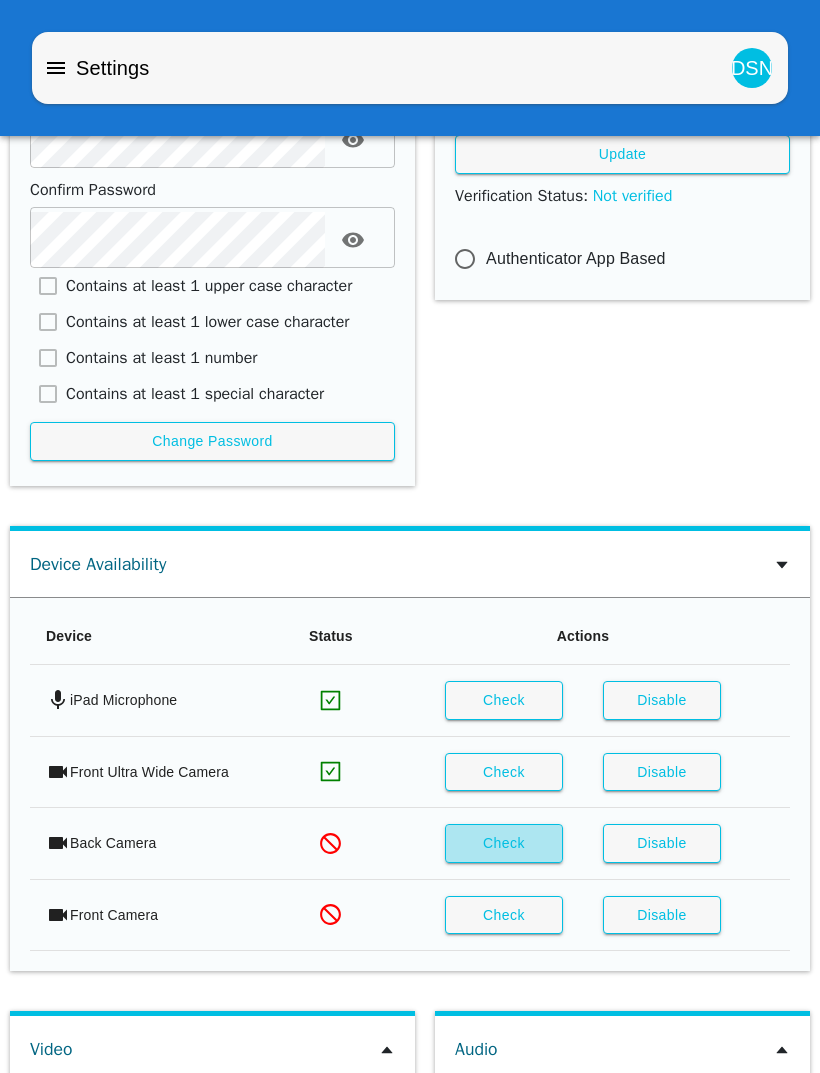 click on "Check" at bounding box center [504, 843] 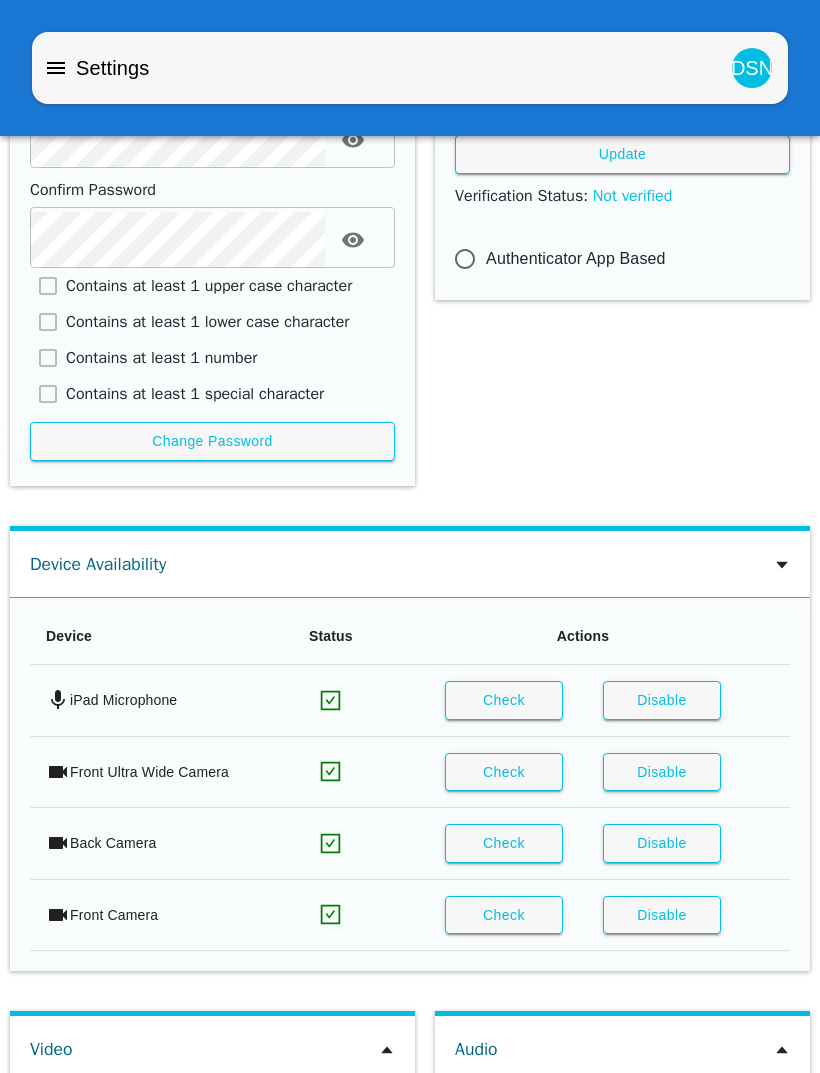 click at bounding box center [387, 1049] 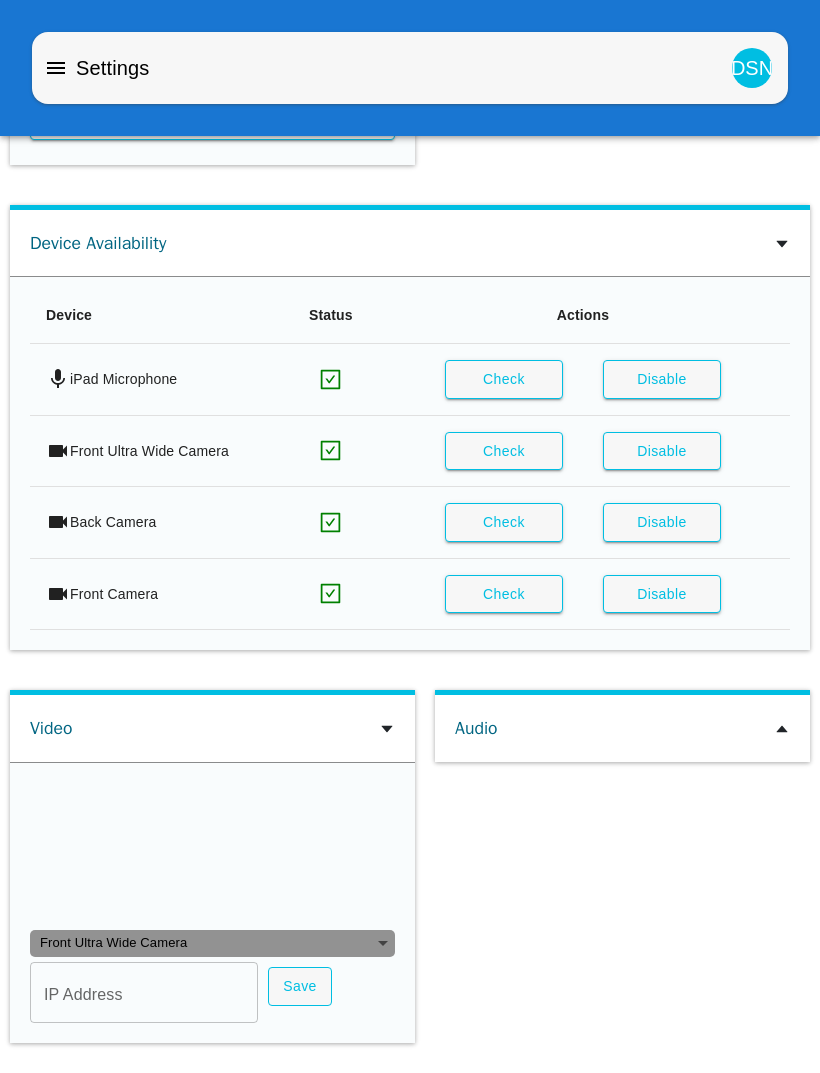 scroll, scrollTop: 1384, scrollLeft: 0, axis: vertical 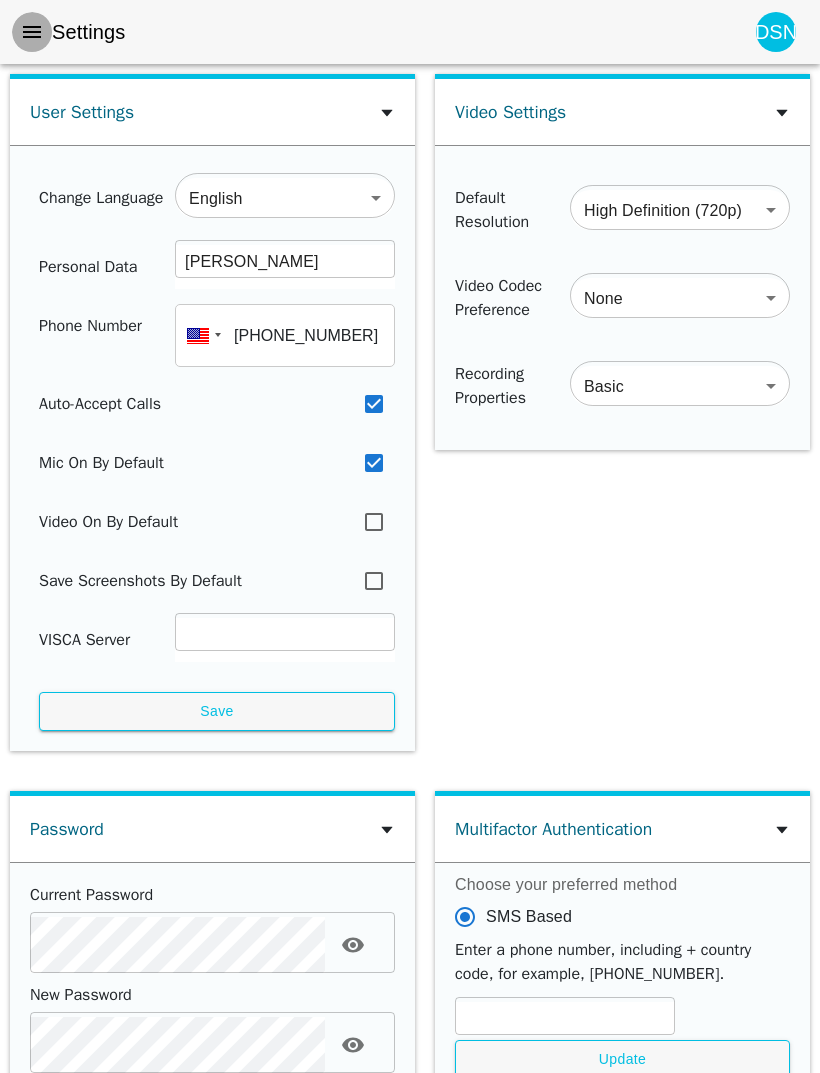 click at bounding box center [32, 32] 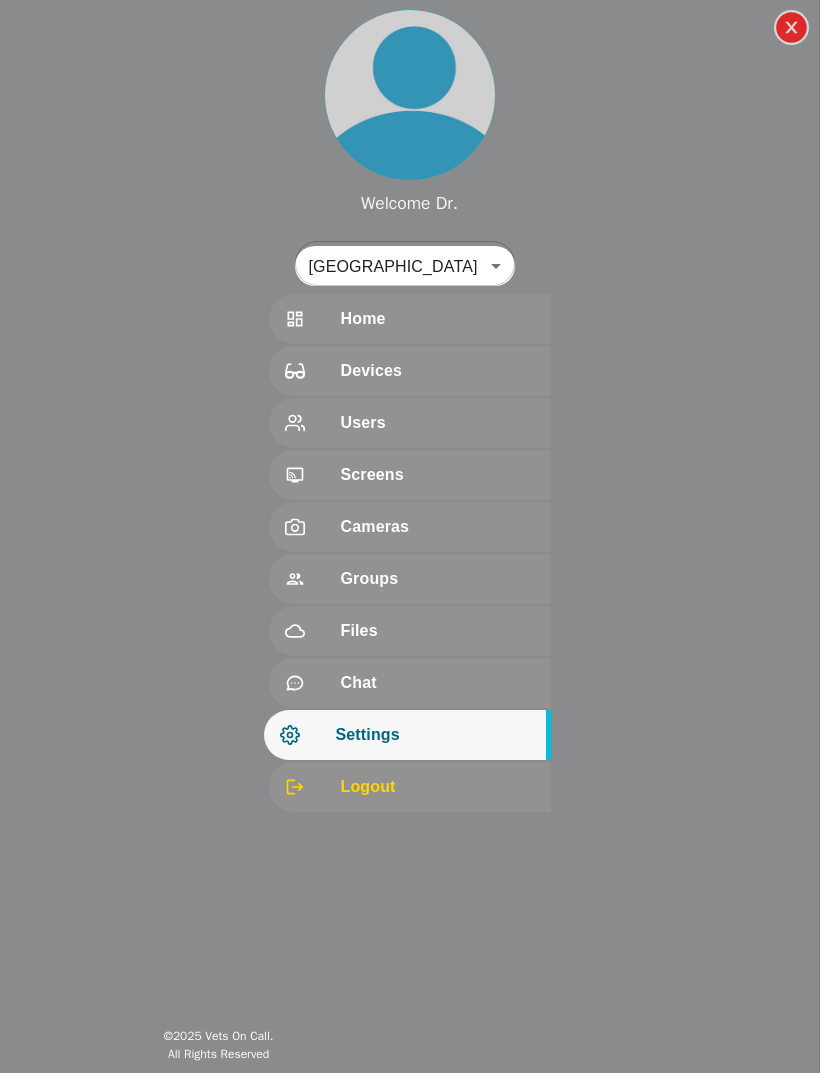 click on "Welcome   Dr. Northwest Pet Hospital 191 ​ Home Devices Users Screens Cameras Groups Files Chat Settings Logout ©  2025   Vets On Call. All Rights Reserved Settings DSN User Settings Change Language English en ​   Personal Data Dr. Stacey Nauta ​ Phone Number +1 (662) 364-7366 Auto-Accept Calls Mic On By Default Video On By Default Save Screenshots By Default VISCA Server ​ Save Video Settings Default Resolution High Definition (720p) HD ​ Video Codec Preference None none ​ Recording Properties Basic basic ​ Password Current Password ​ New Password ​ Confirm Password ​ Contains at least 1 upper case character Contains at least 1 lower case character Contains at least 1 number Contains at least 1 special character Change Password Multifactor Authentication Choose your preferred method SMS Based Enter a phone number, including + country code, for example, +14165551234. ​ Update Verification Status :   Not verified Authenticator App Based Device Availability Video Audio" at bounding box center (410, 0) 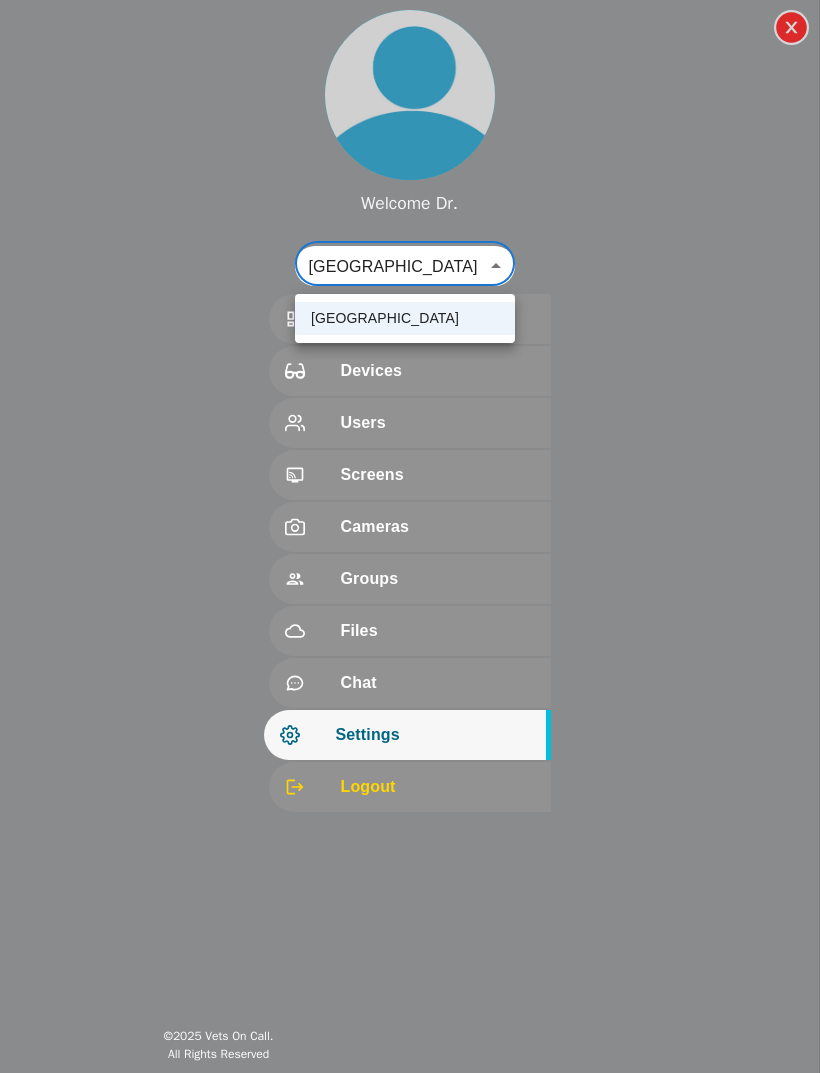 click at bounding box center [410, 536] 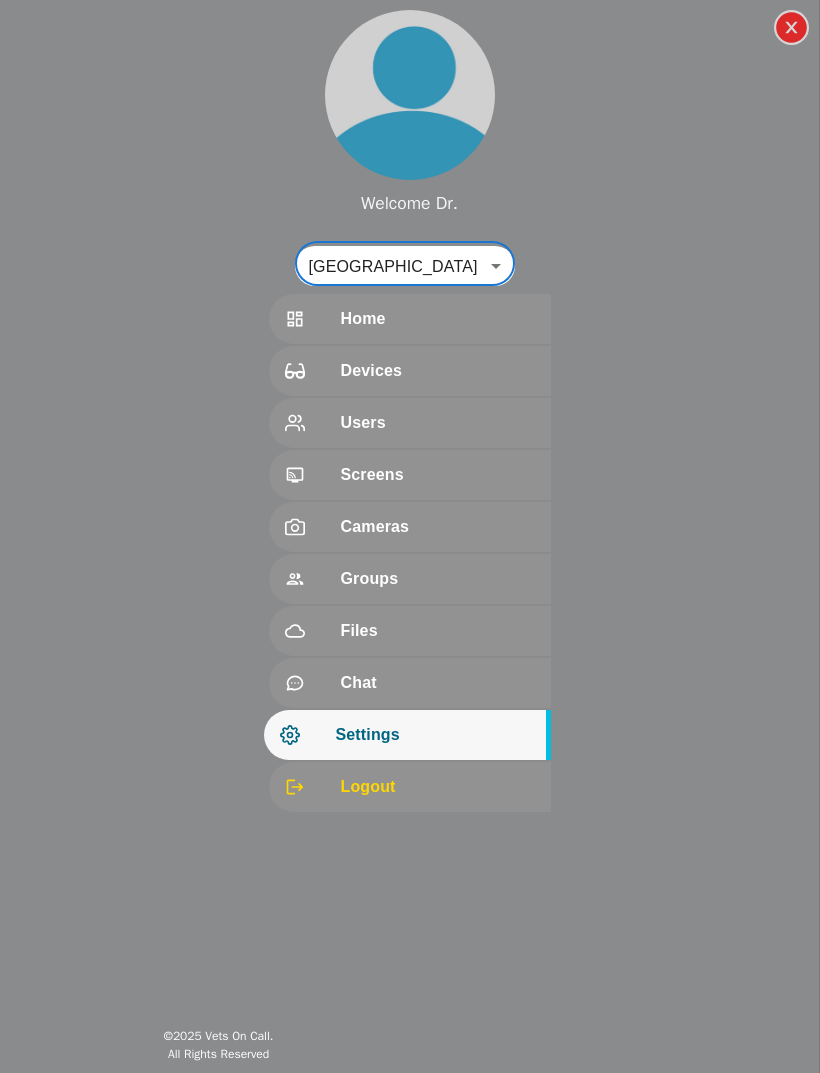 click on "Users" at bounding box center [438, 423] 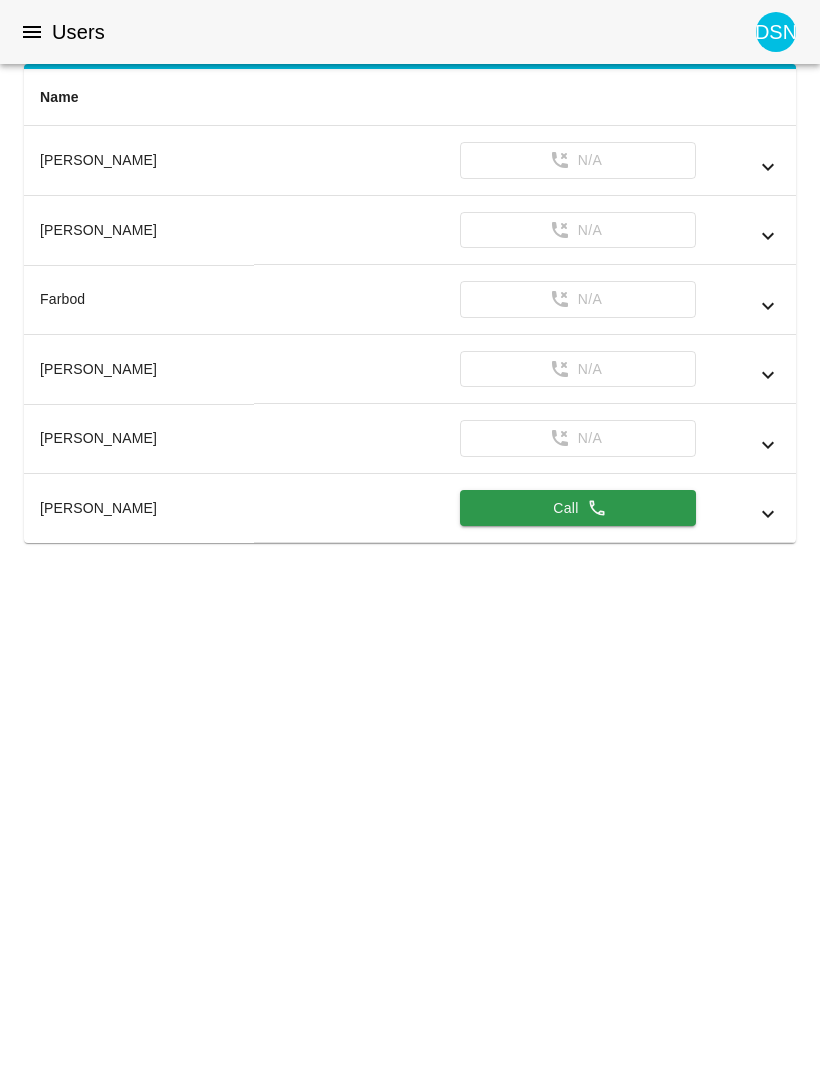 click on "DSN" at bounding box center [776, 32] 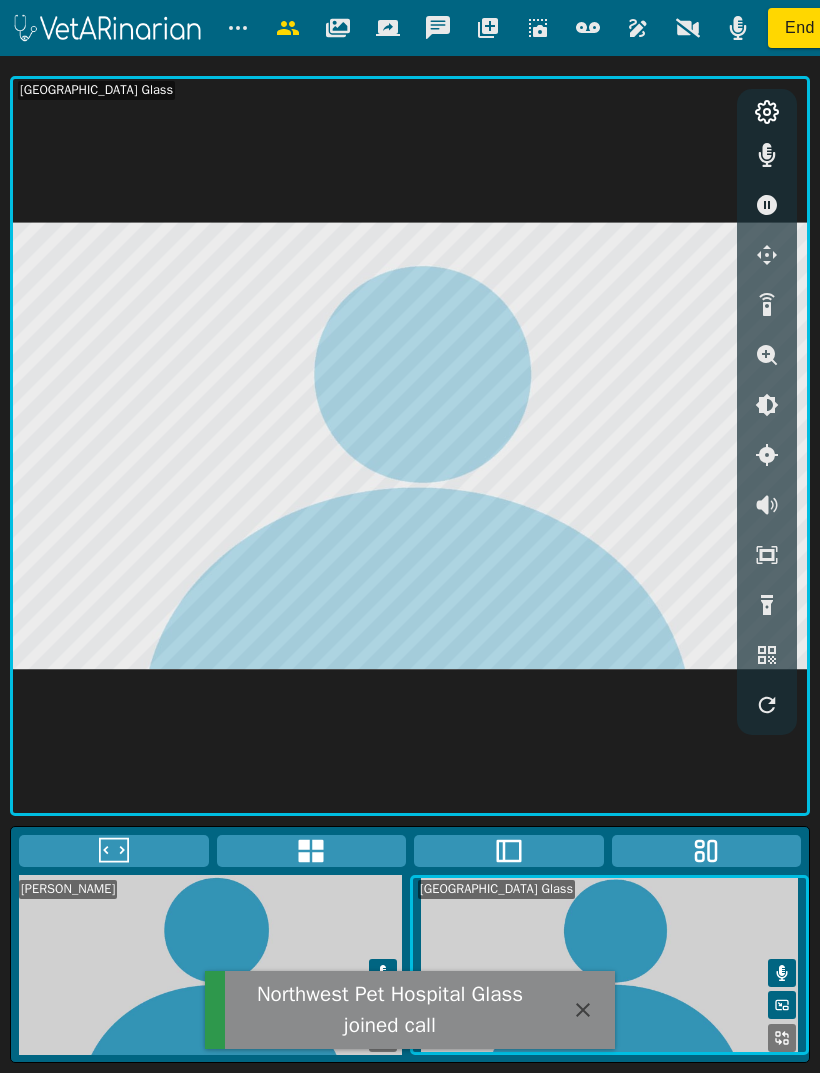 click on "End" at bounding box center (800, 28) 